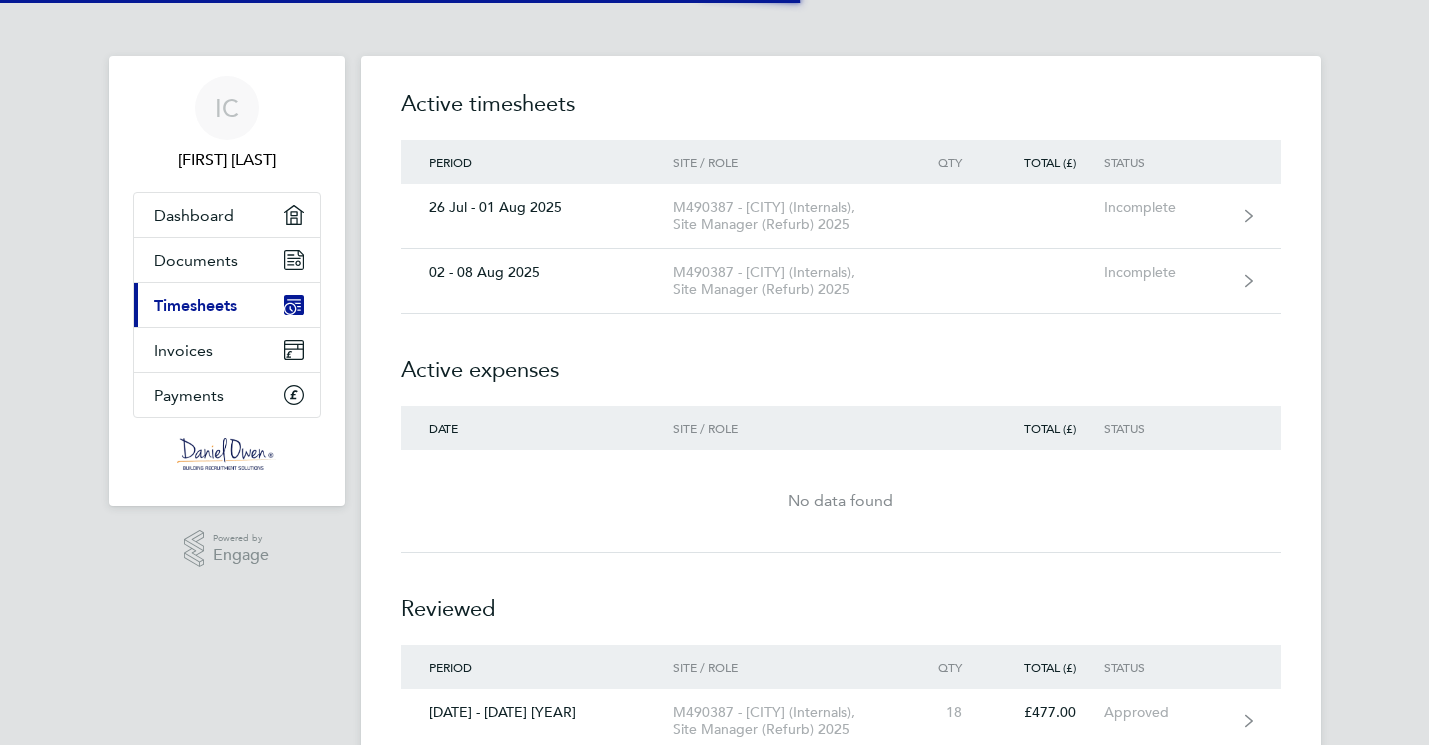 scroll, scrollTop: 0, scrollLeft: 0, axis: both 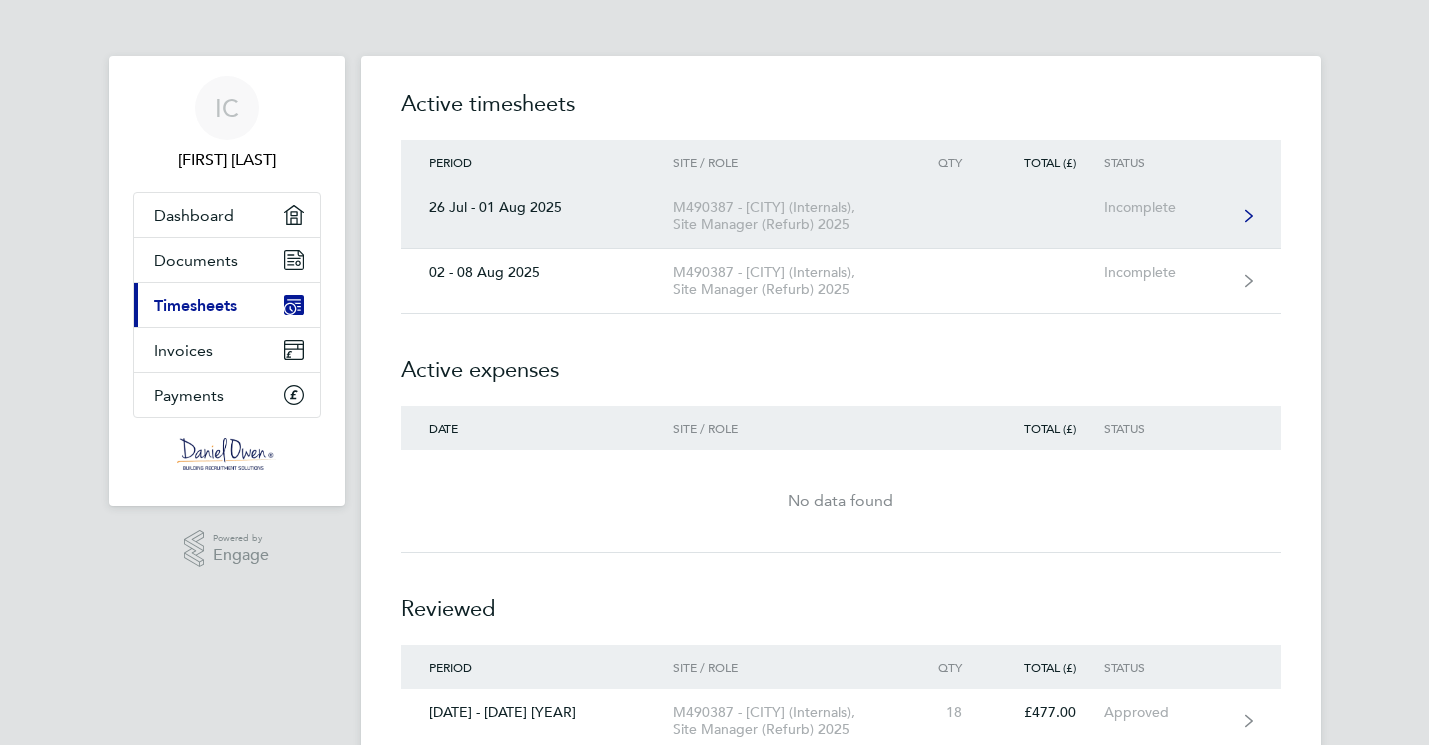 click 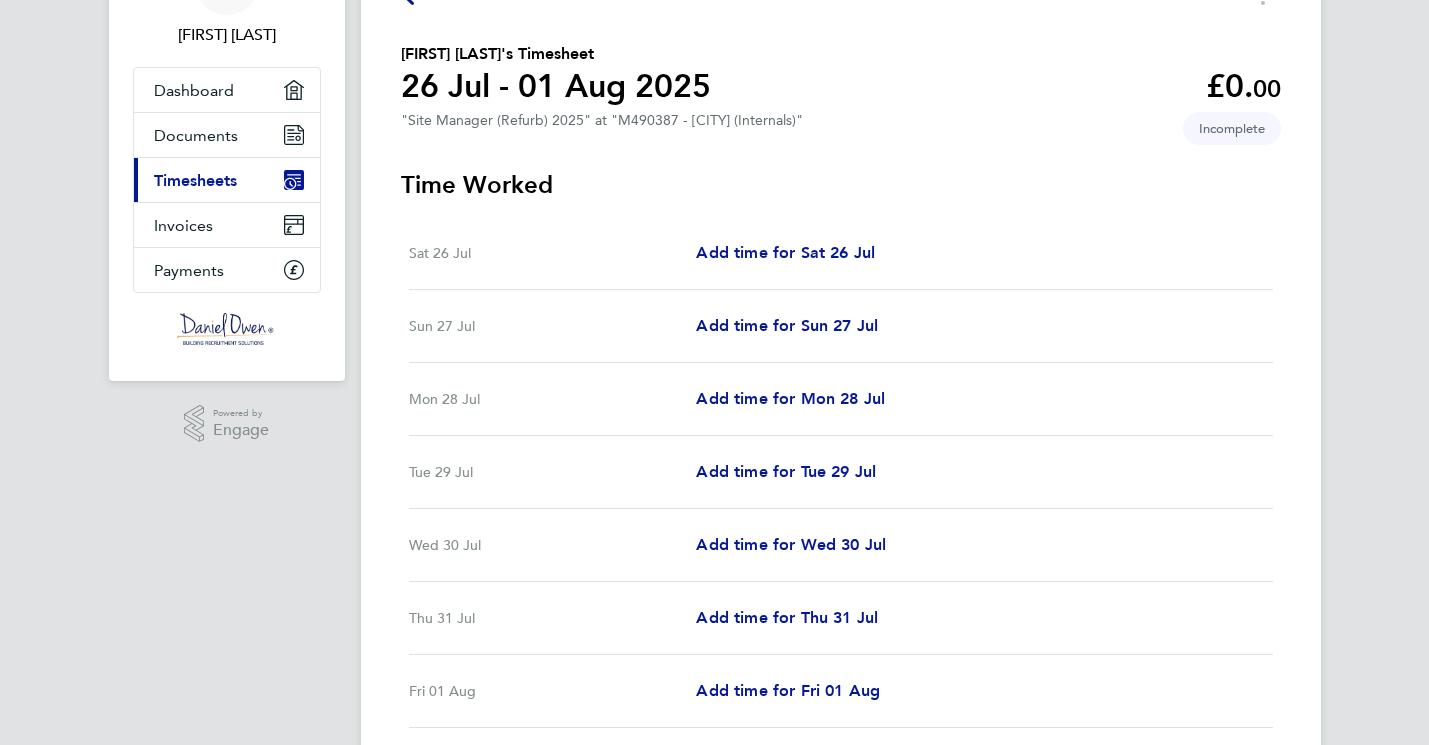scroll, scrollTop: 126, scrollLeft: 0, axis: vertical 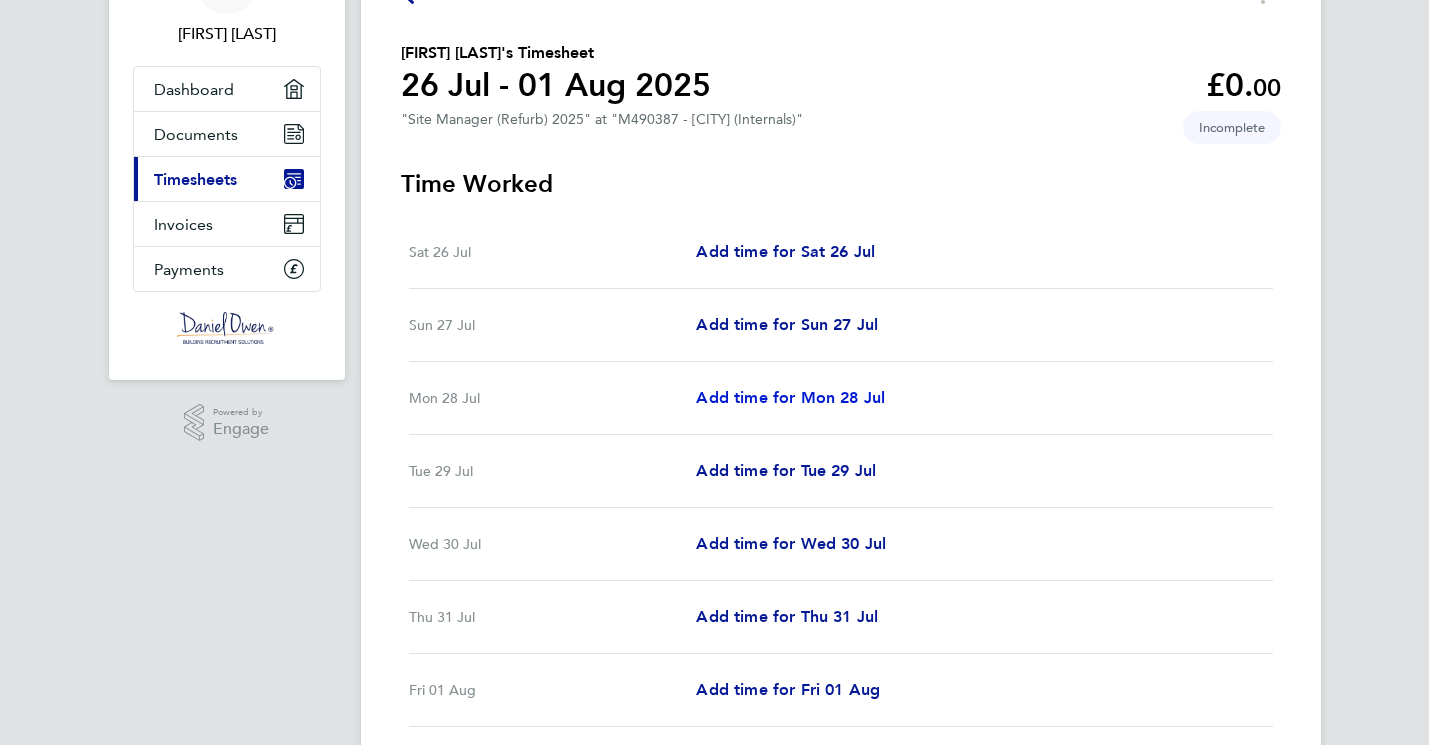 click on "Add time for Mon 28 Jul" at bounding box center [790, 397] 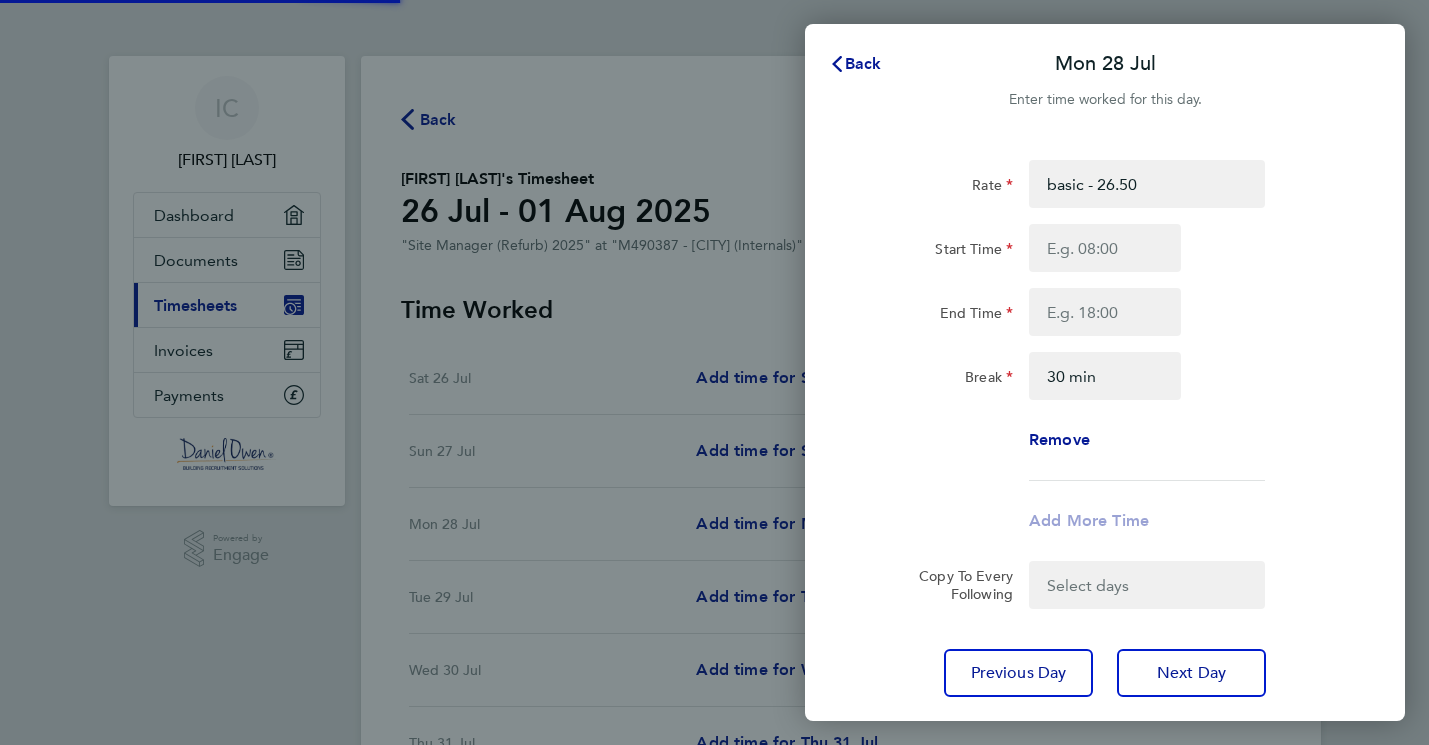 scroll, scrollTop: 0, scrollLeft: 0, axis: both 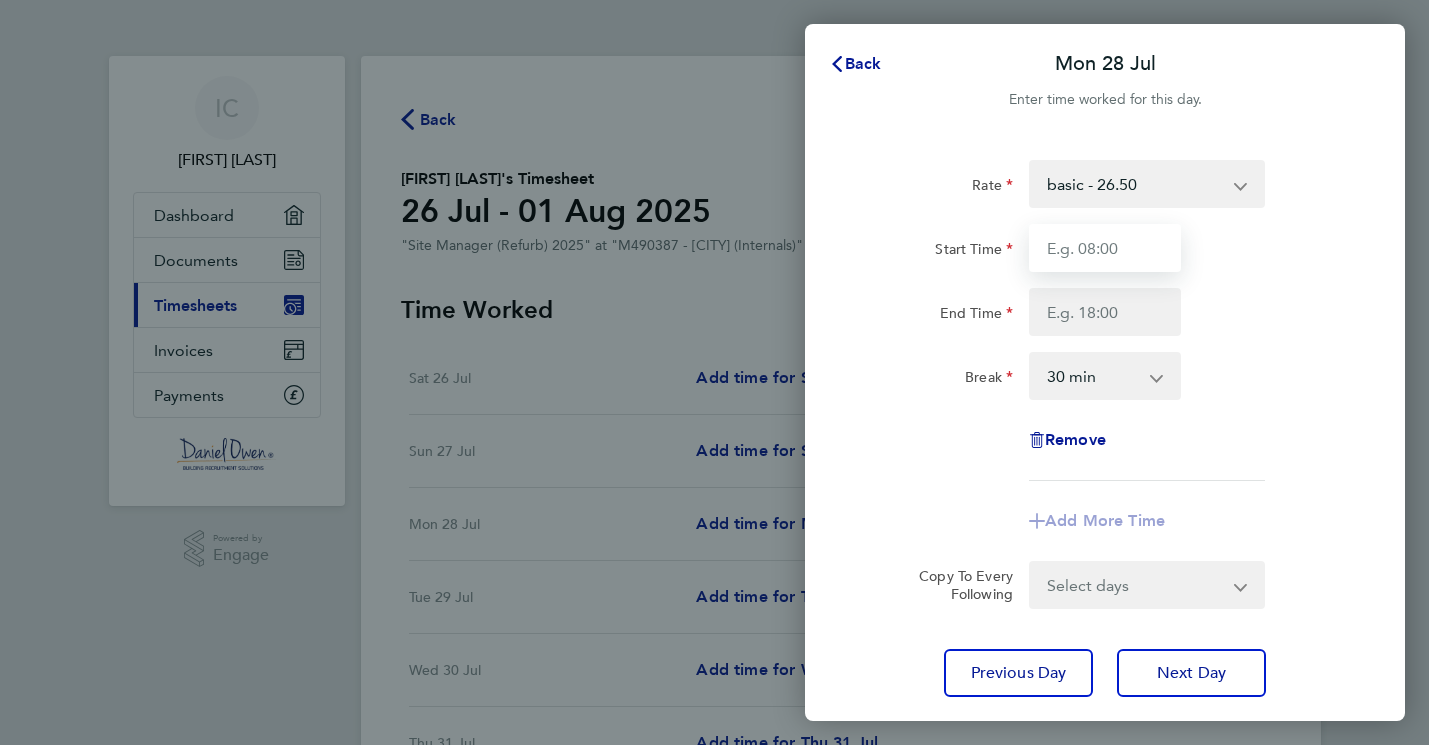 click on "Start Time" at bounding box center [1105, 248] 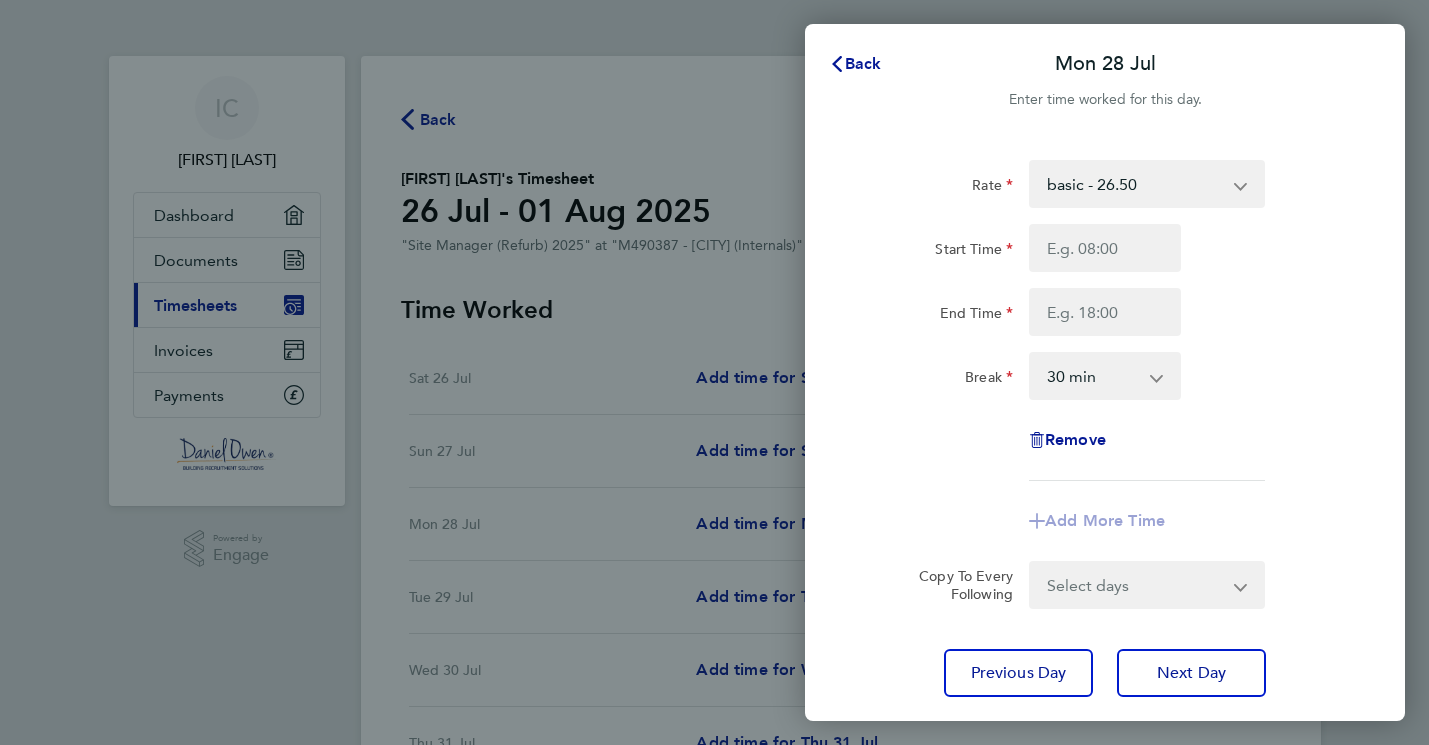 click on "Add More Time" 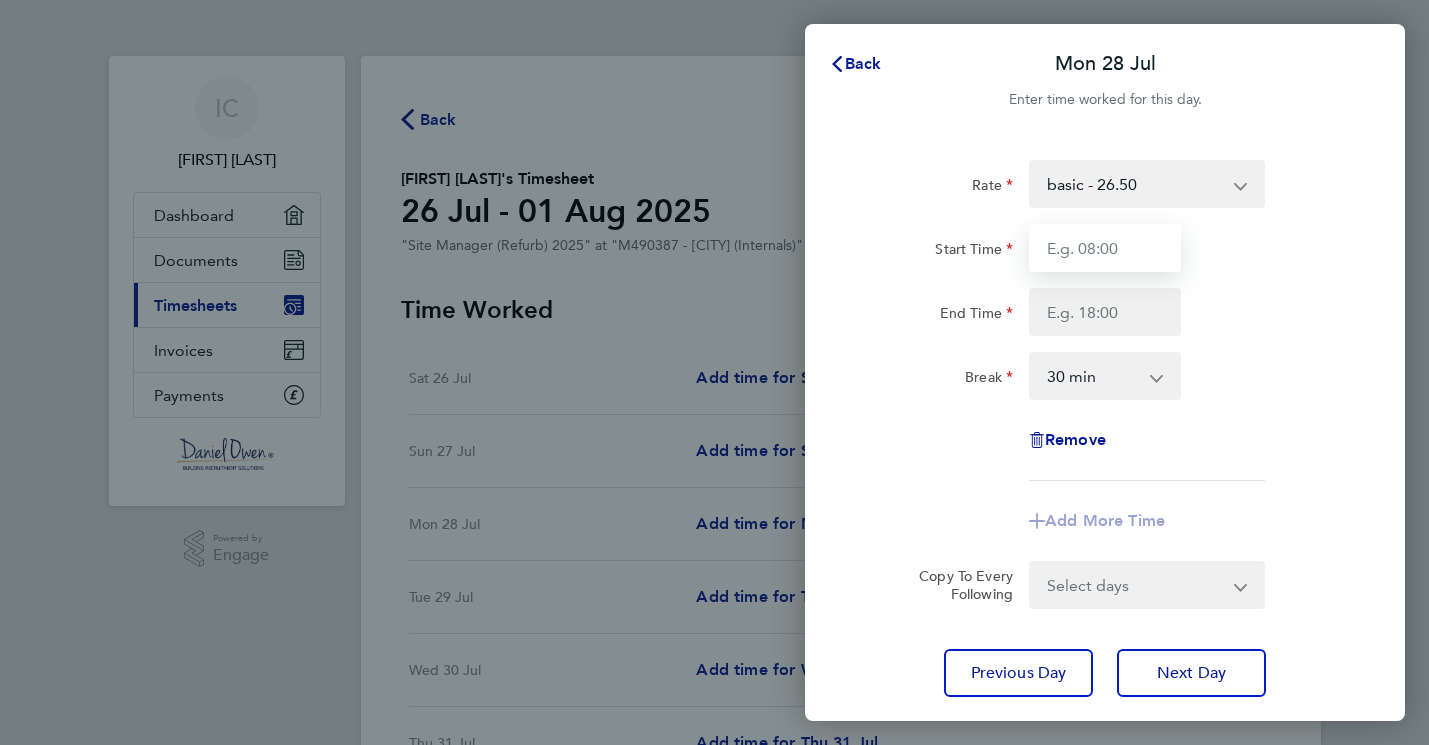 drag, startPoint x: 1099, startPoint y: 249, endPoint x: 1114, endPoint y: 251, distance: 15.132746 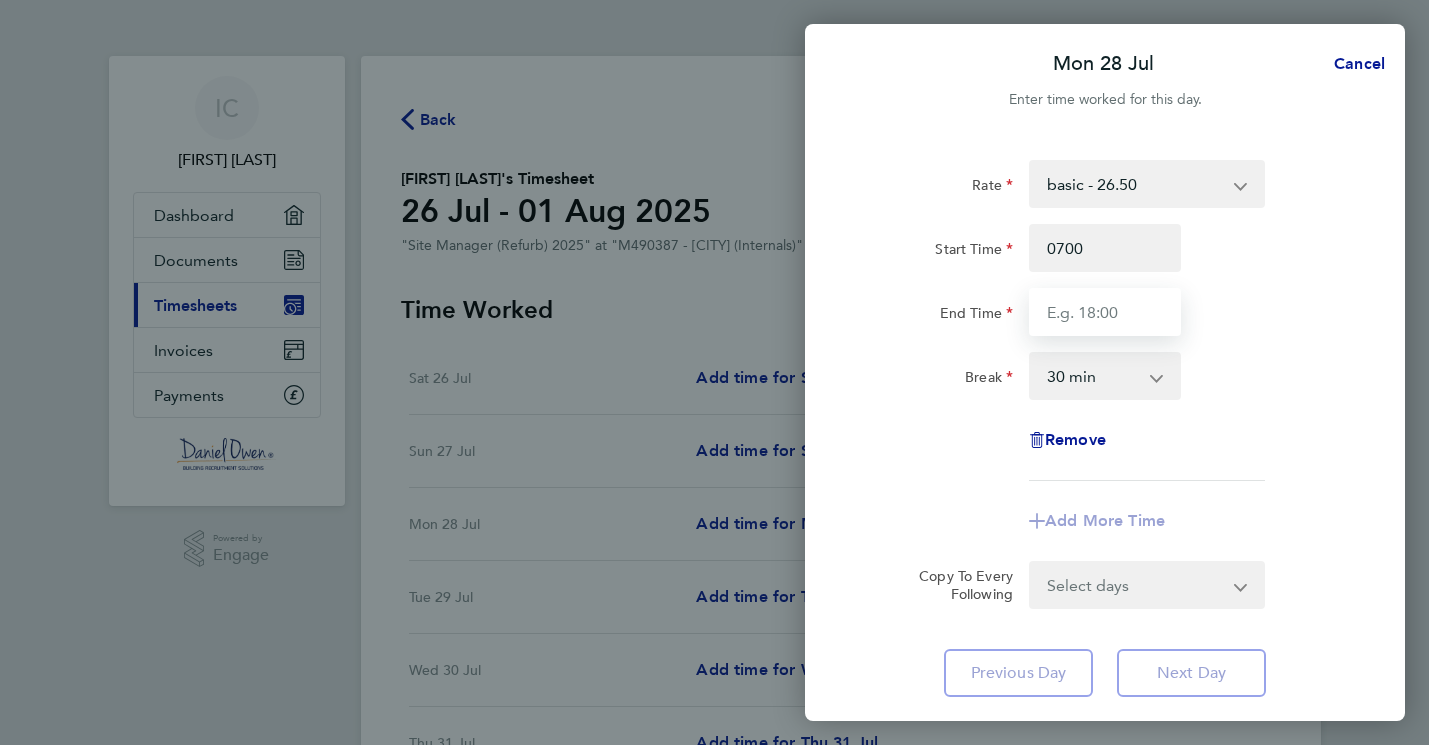 type on "07:00" 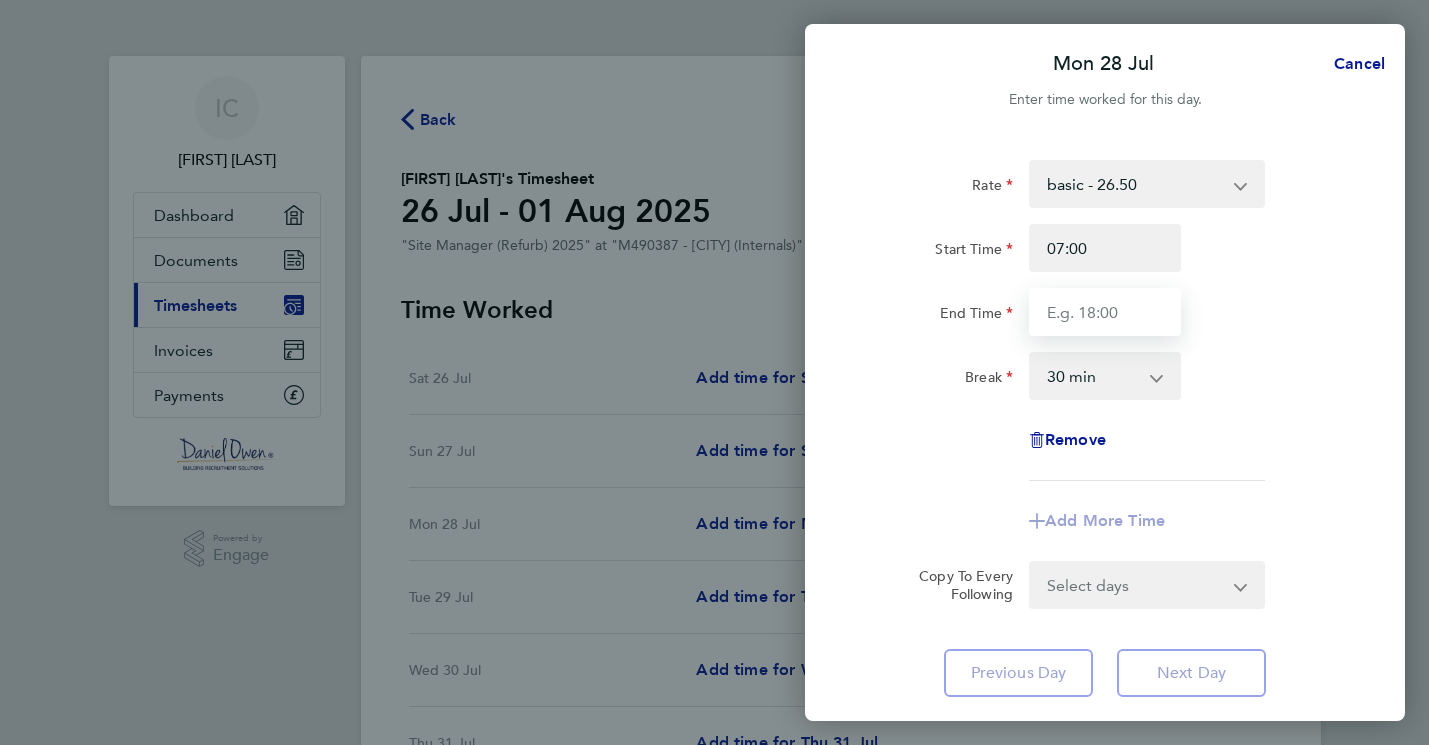 drag, startPoint x: 1065, startPoint y: 312, endPoint x: 1085, endPoint y: 311, distance: 20.024984 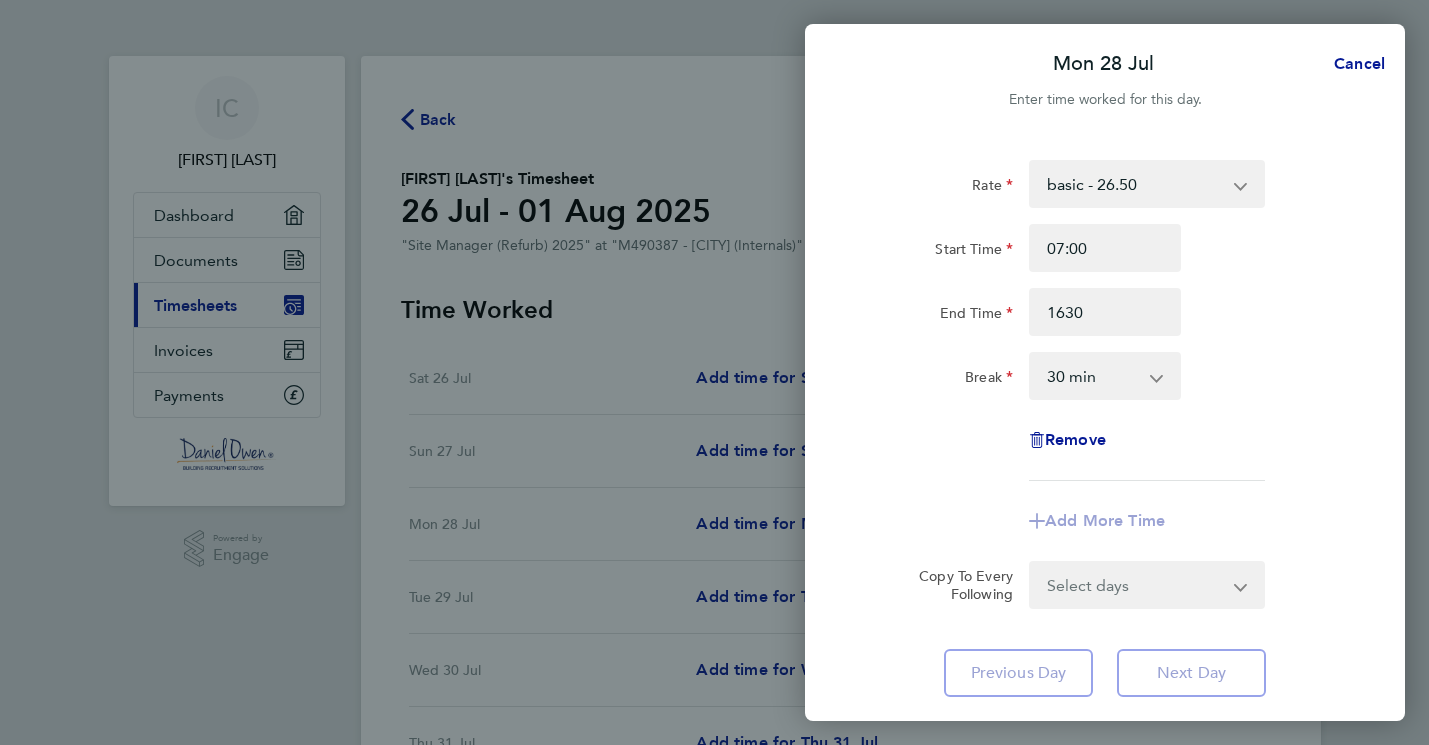 type on "16:30" 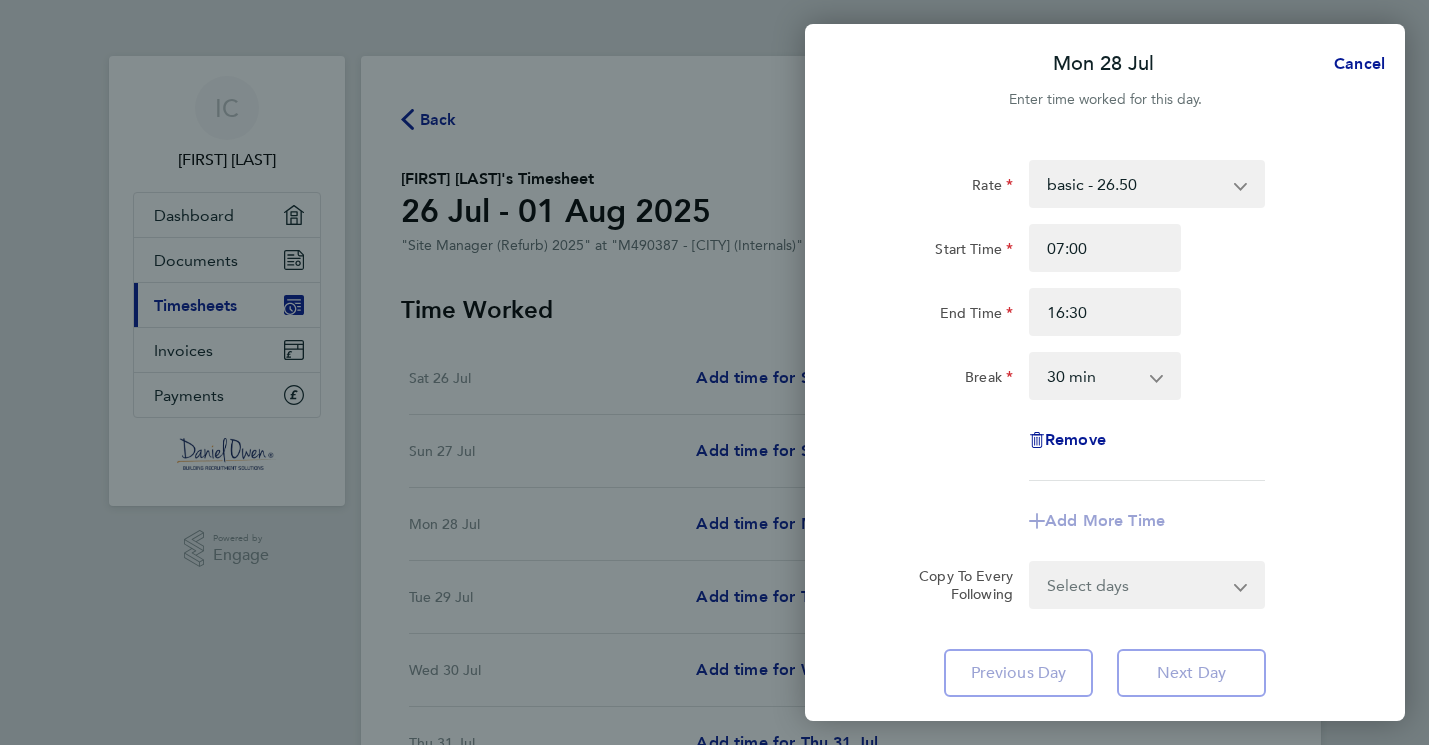 click on "0 min   15 min   30 min   45 min   60 min   75 min   90 min" 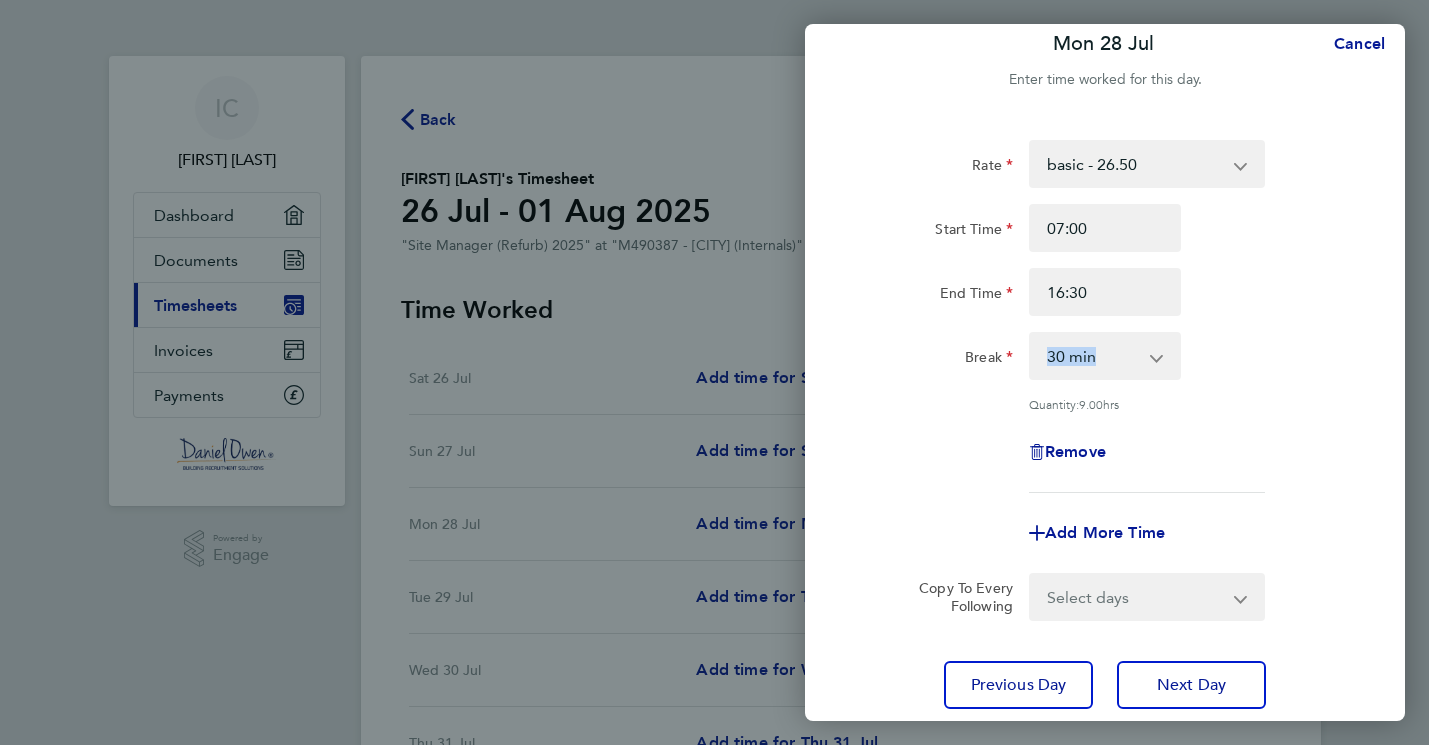 scroll, scrollTop: 0, scrollLeft: 0, axis: both 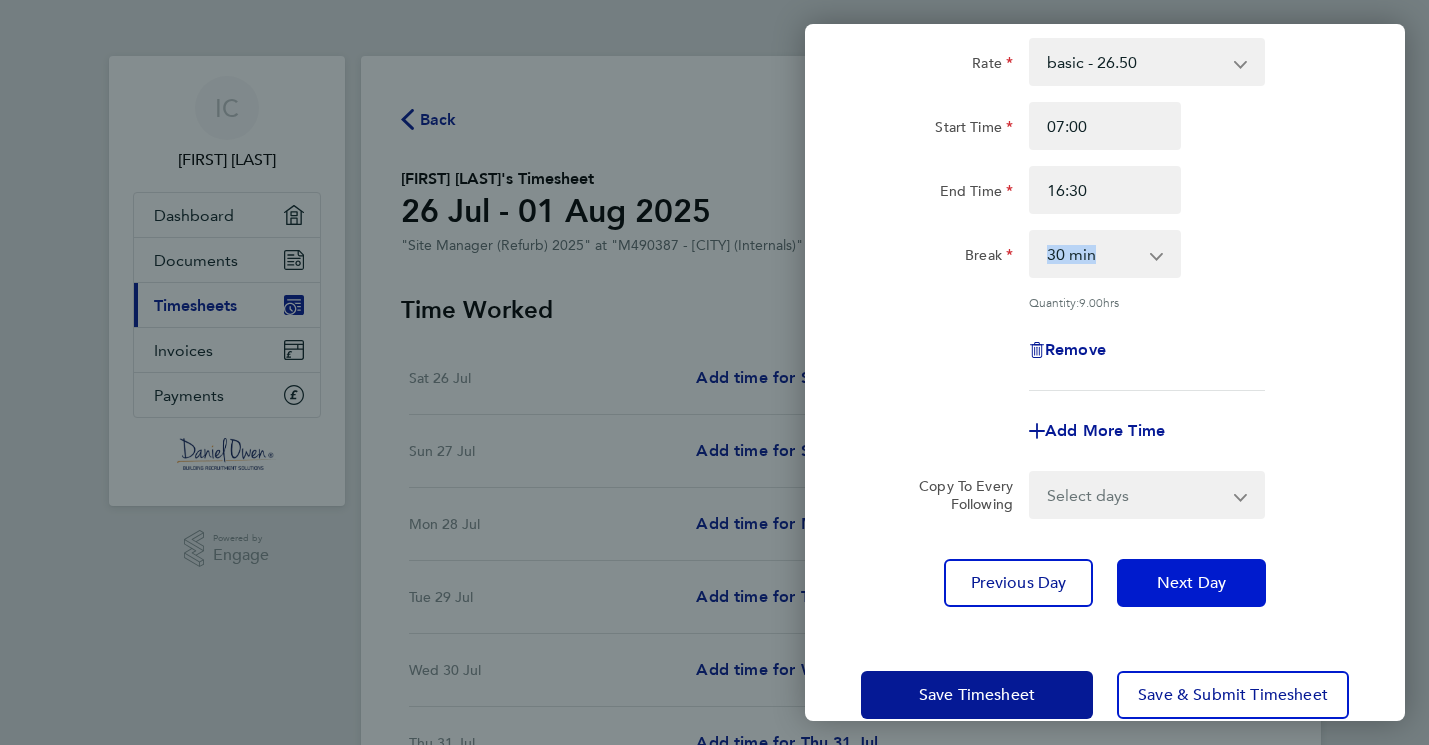 click on "Next Day" 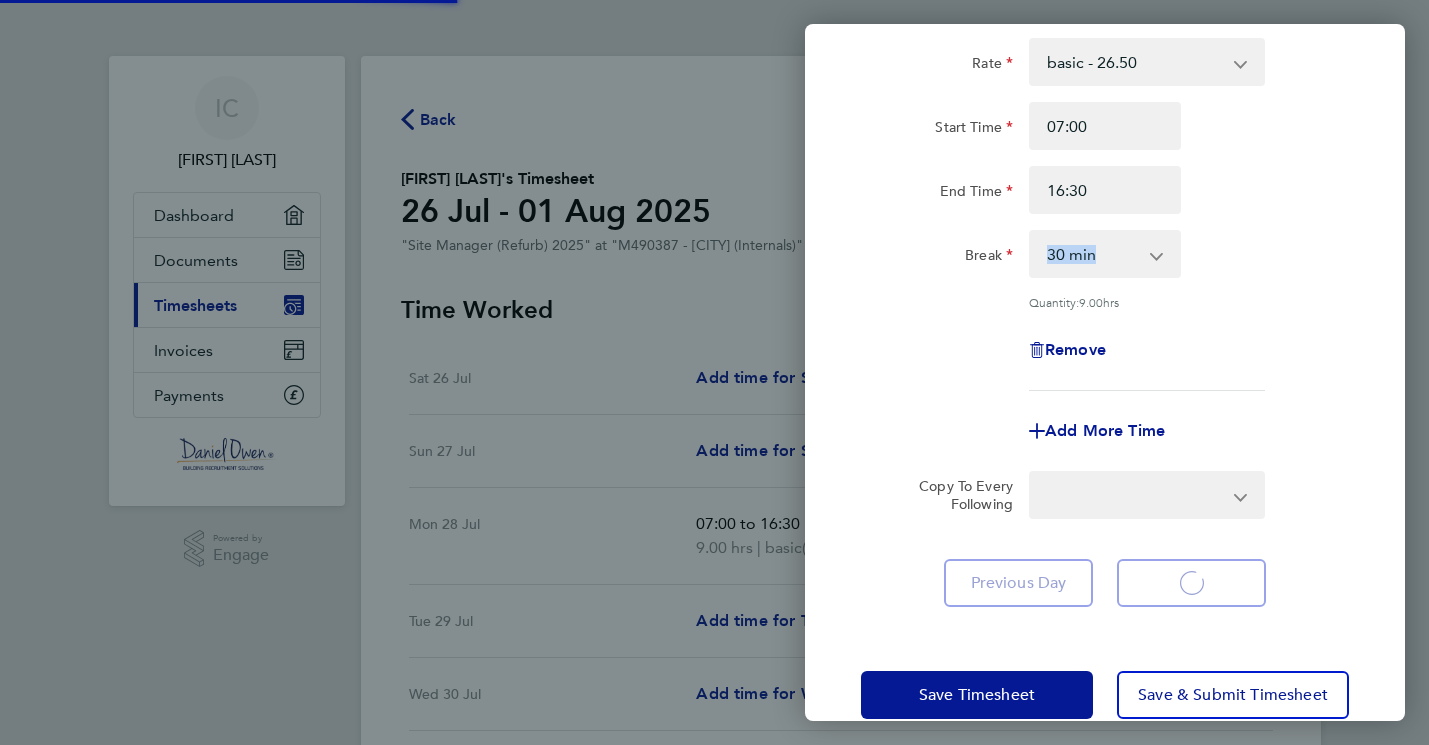 select on "30" 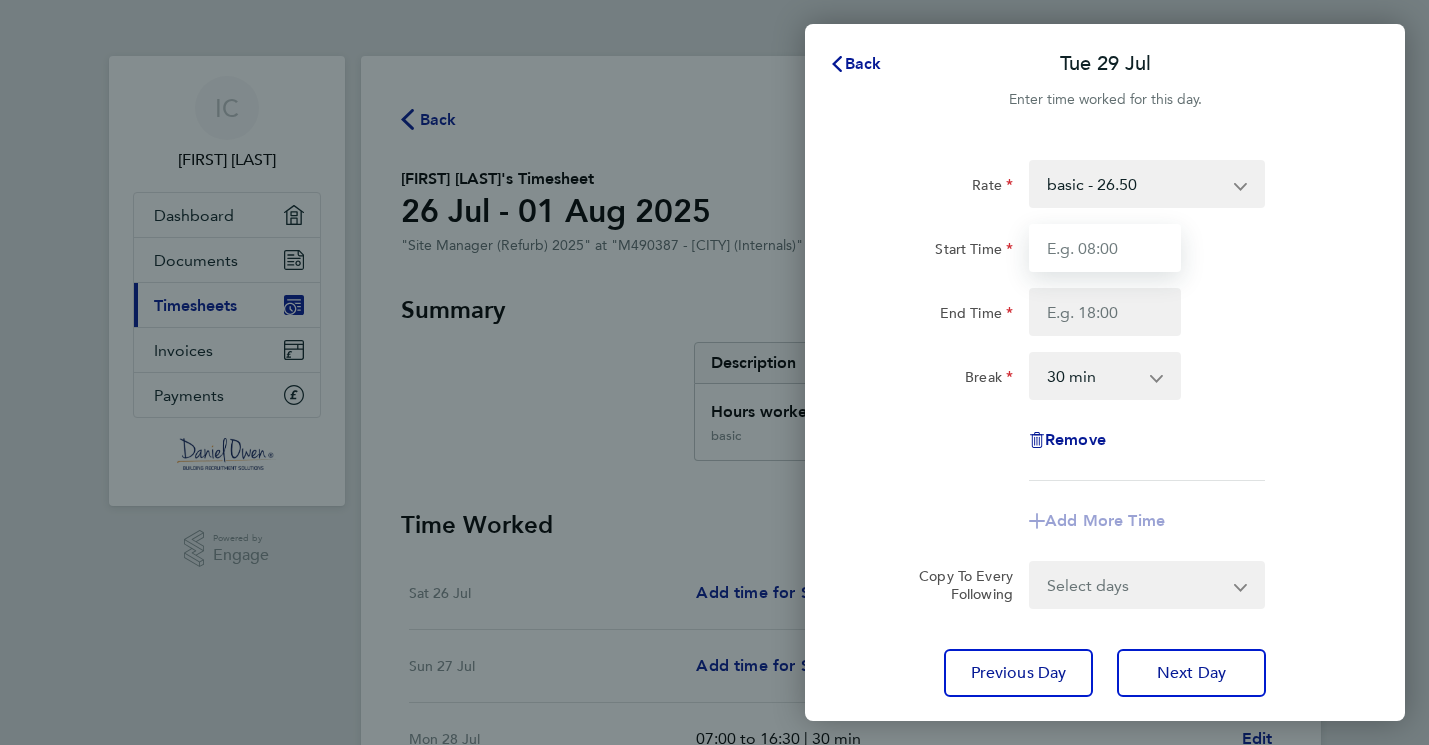 click on "Start Time" at bounding box center (1105, 248) 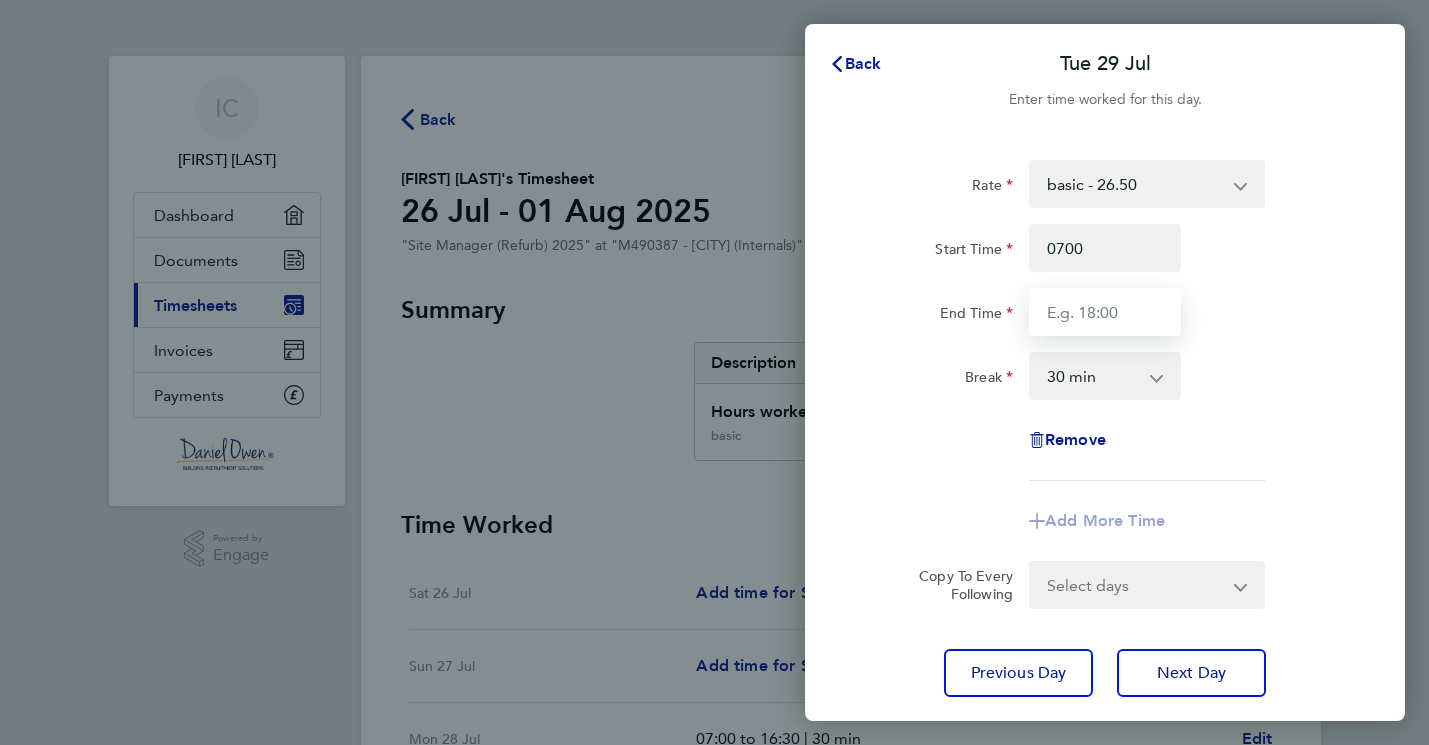 type on "07:00" 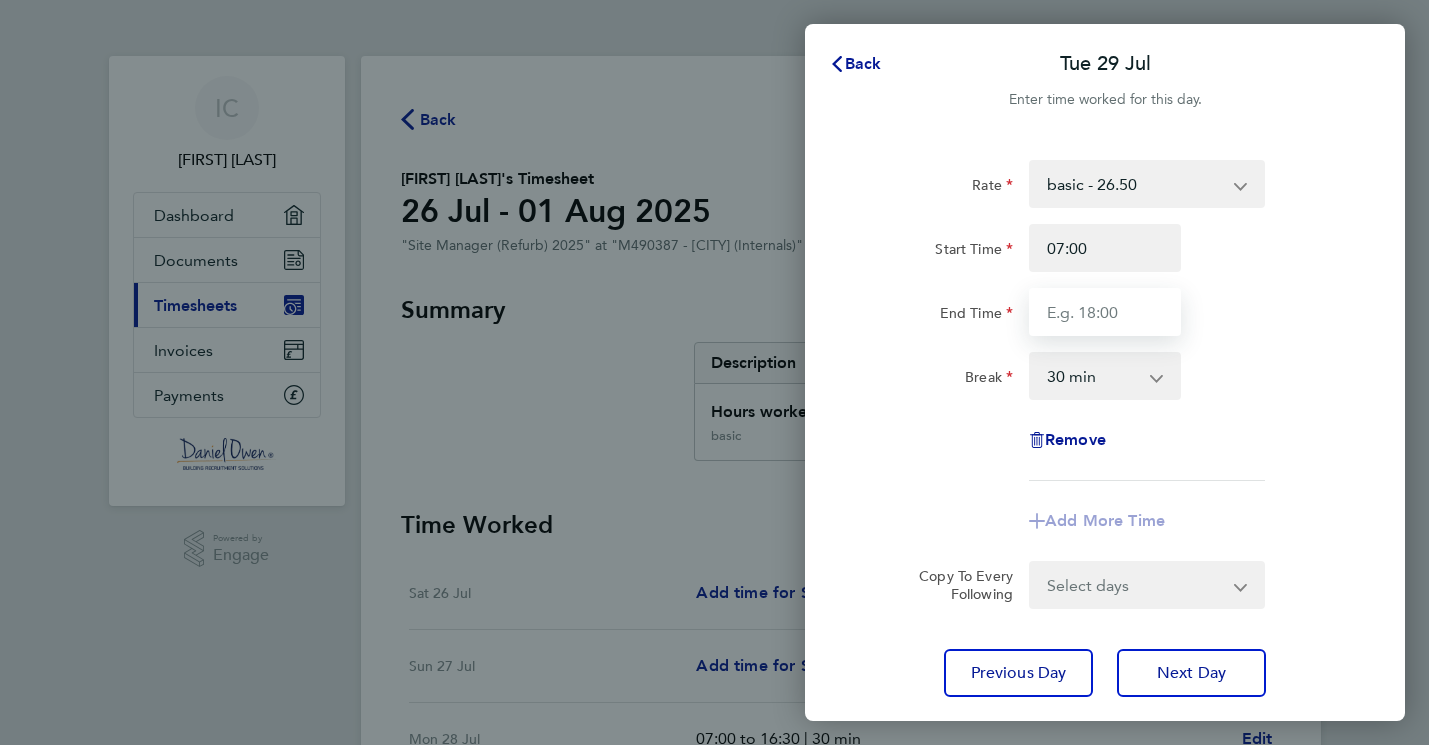 drag, startPoint x: 1044, startPoint y: 311, endPoint x: 1095, endPoint y: 312, distance: 51.009804 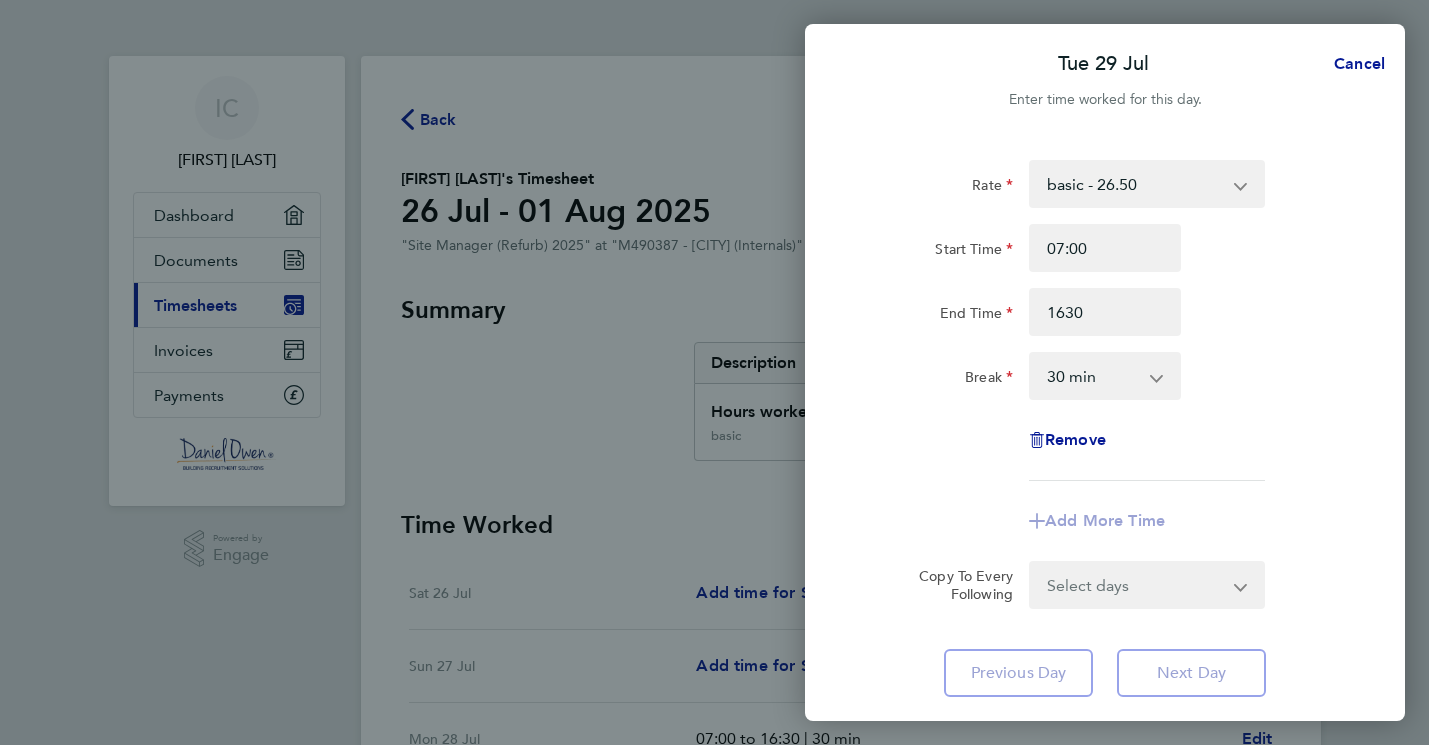 type on "16:30" 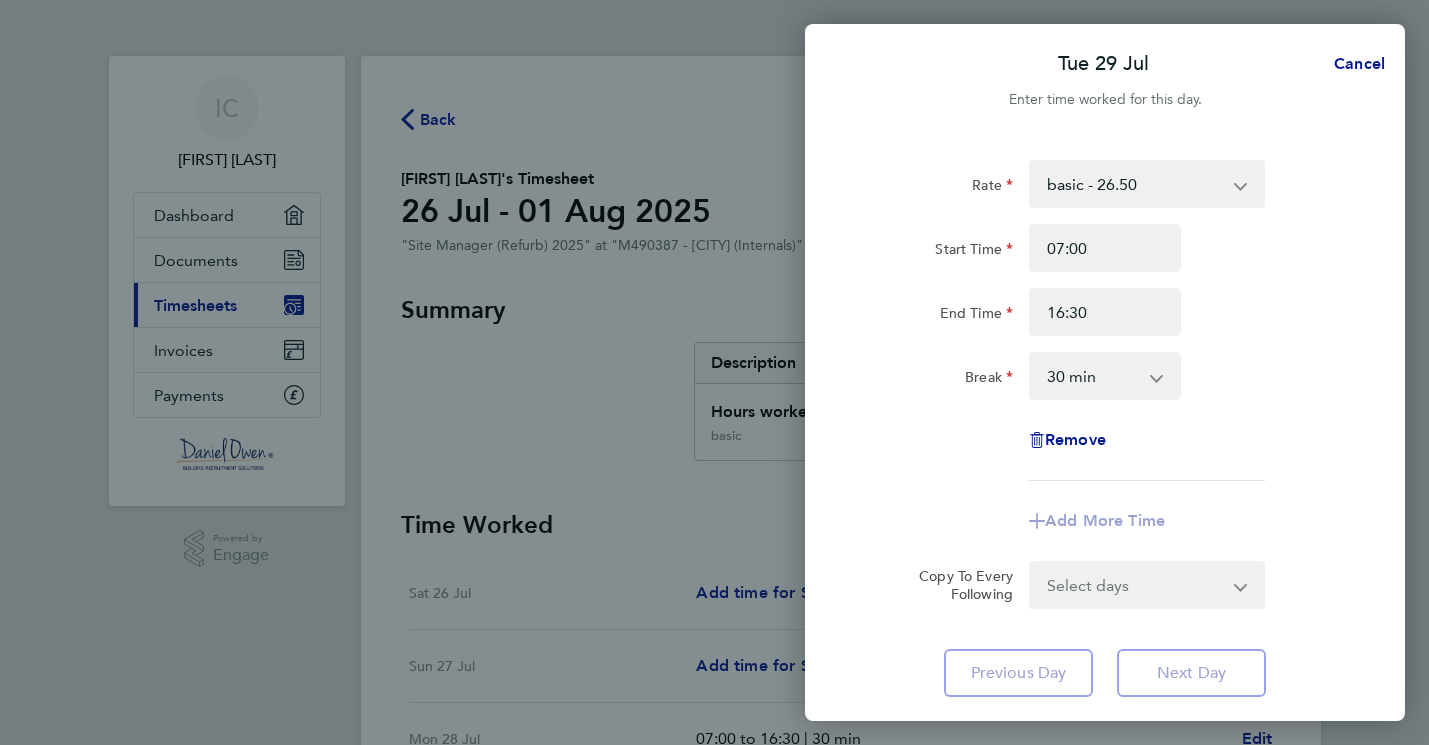 click on "Rate  basic - 26.50   Basic - 21.73
Start Time 07:00 End Time 16:30 Break  0 min   15 min   30 min   45 min   60 min   75 min   90 min
Remove
Add More Time" 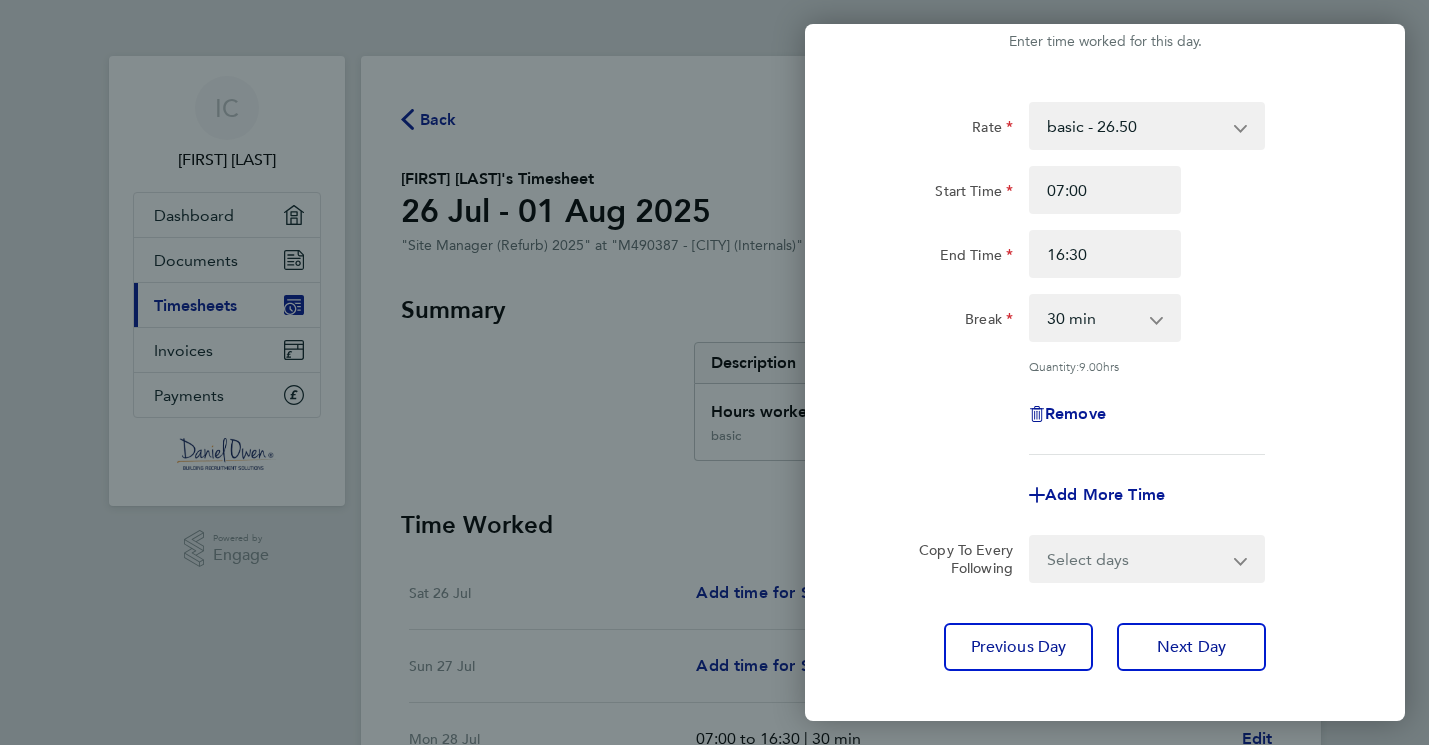 scroll, scrollTop: 60, scrollLeft: 0, axis: vertical 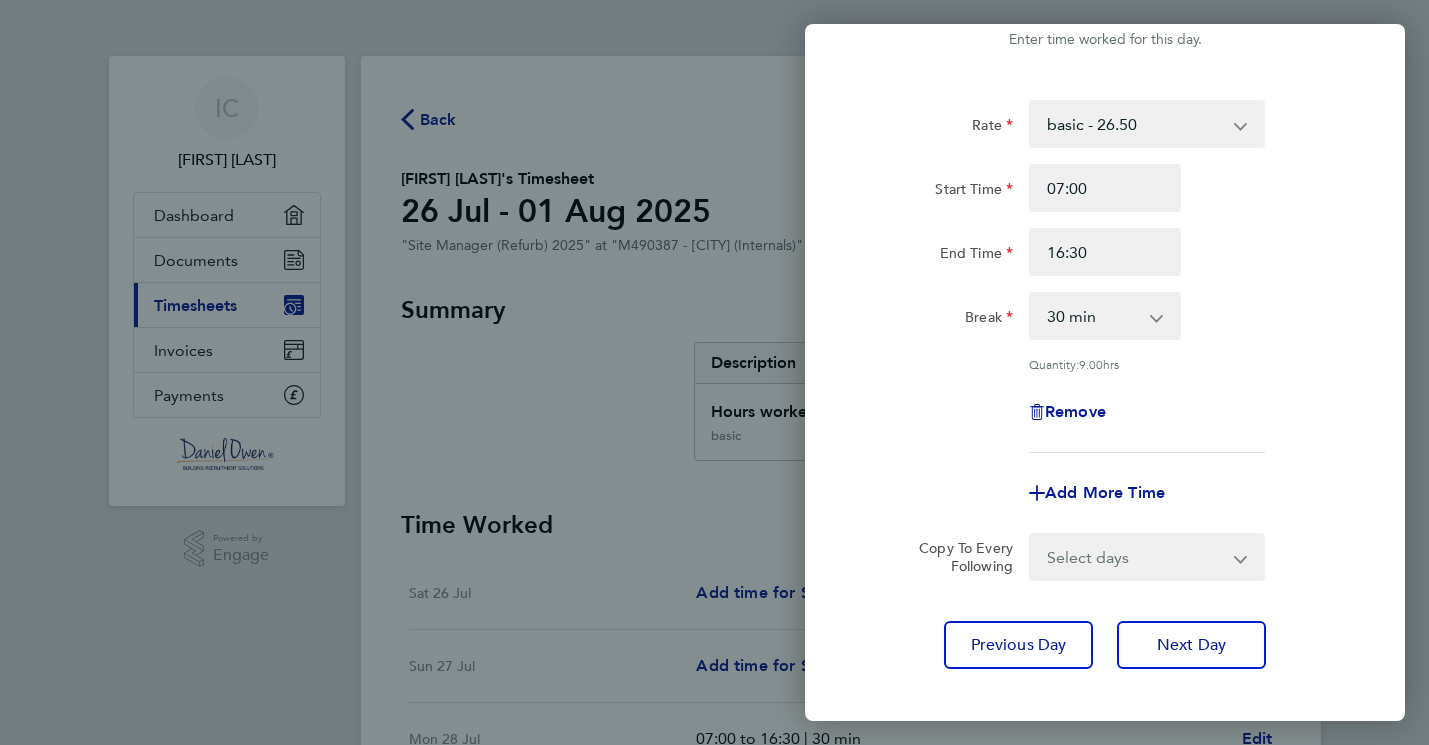 click on "Next Day" 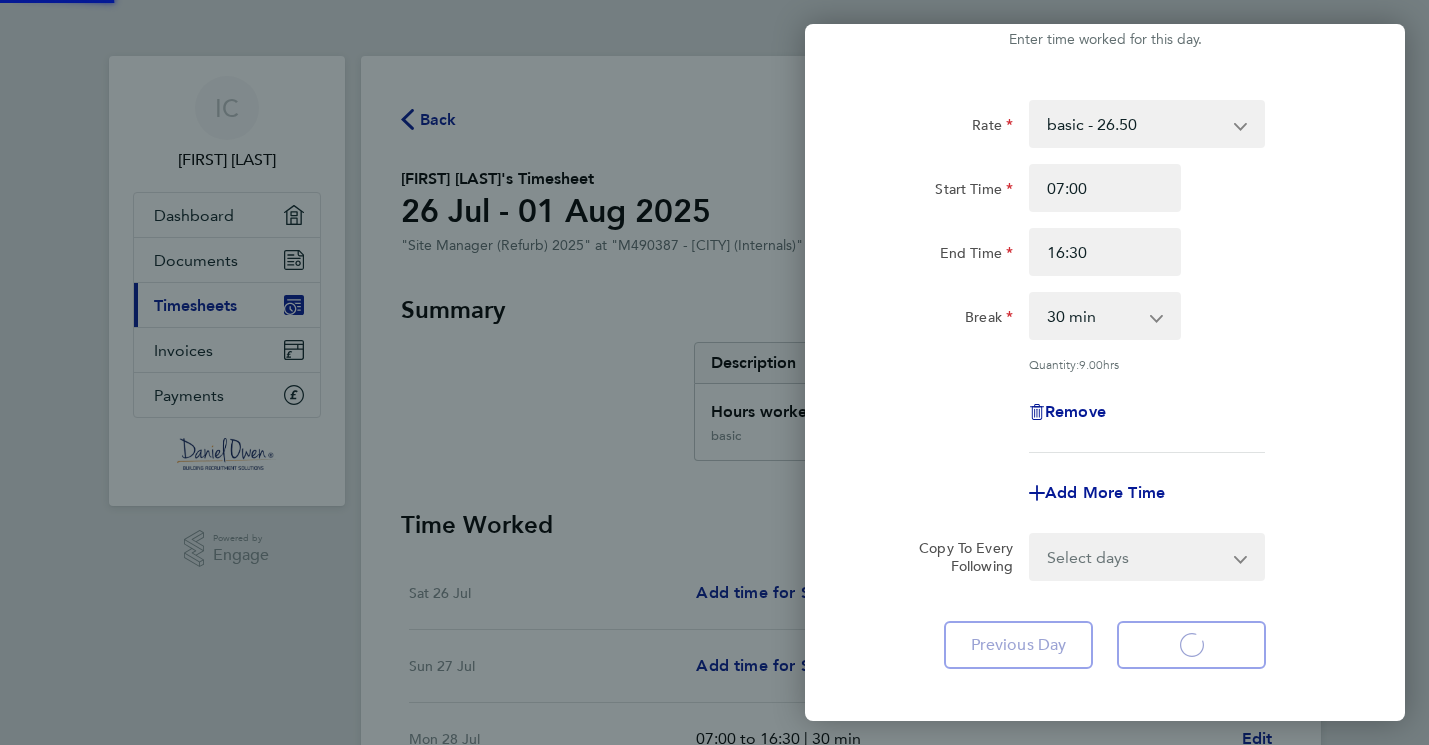 select on "30" 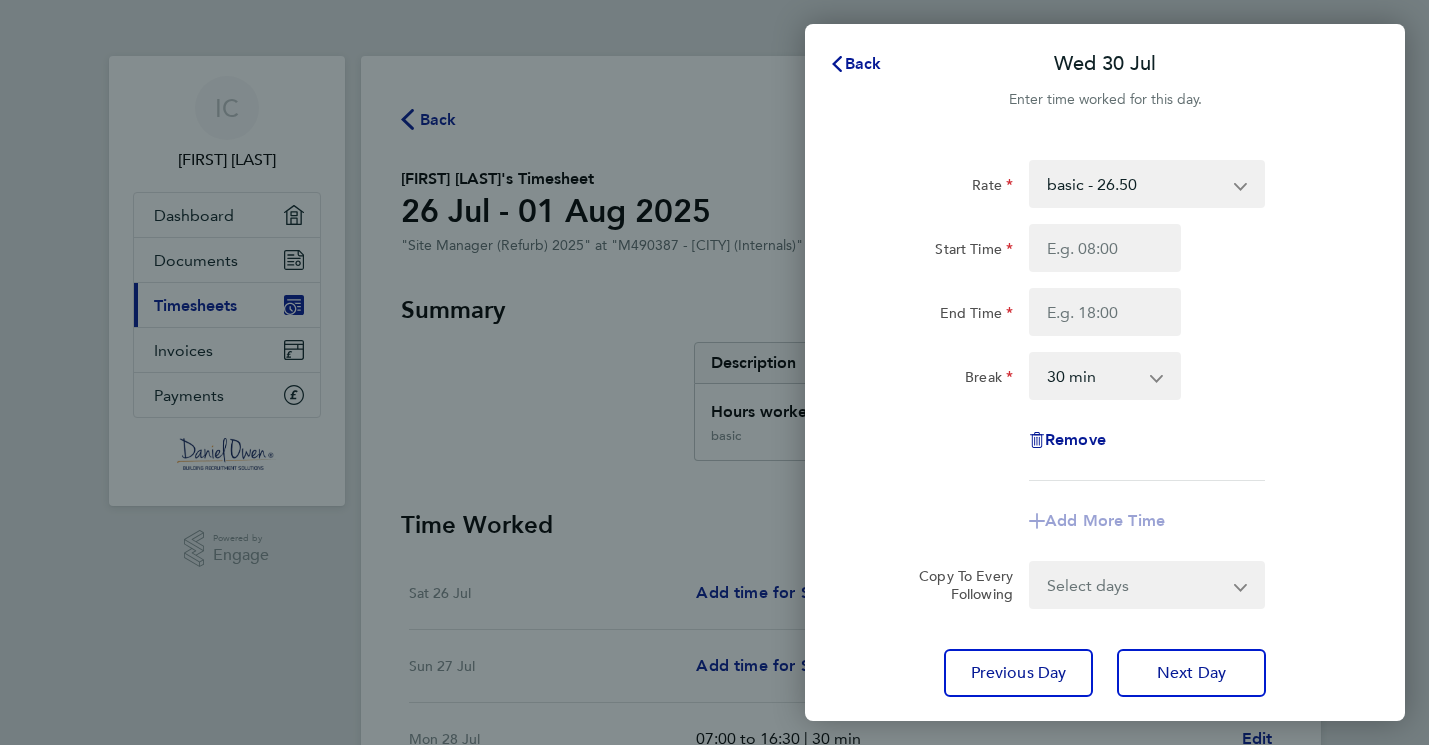 scroll, scrollTop: 0, scrollLeft: 0, axis: both 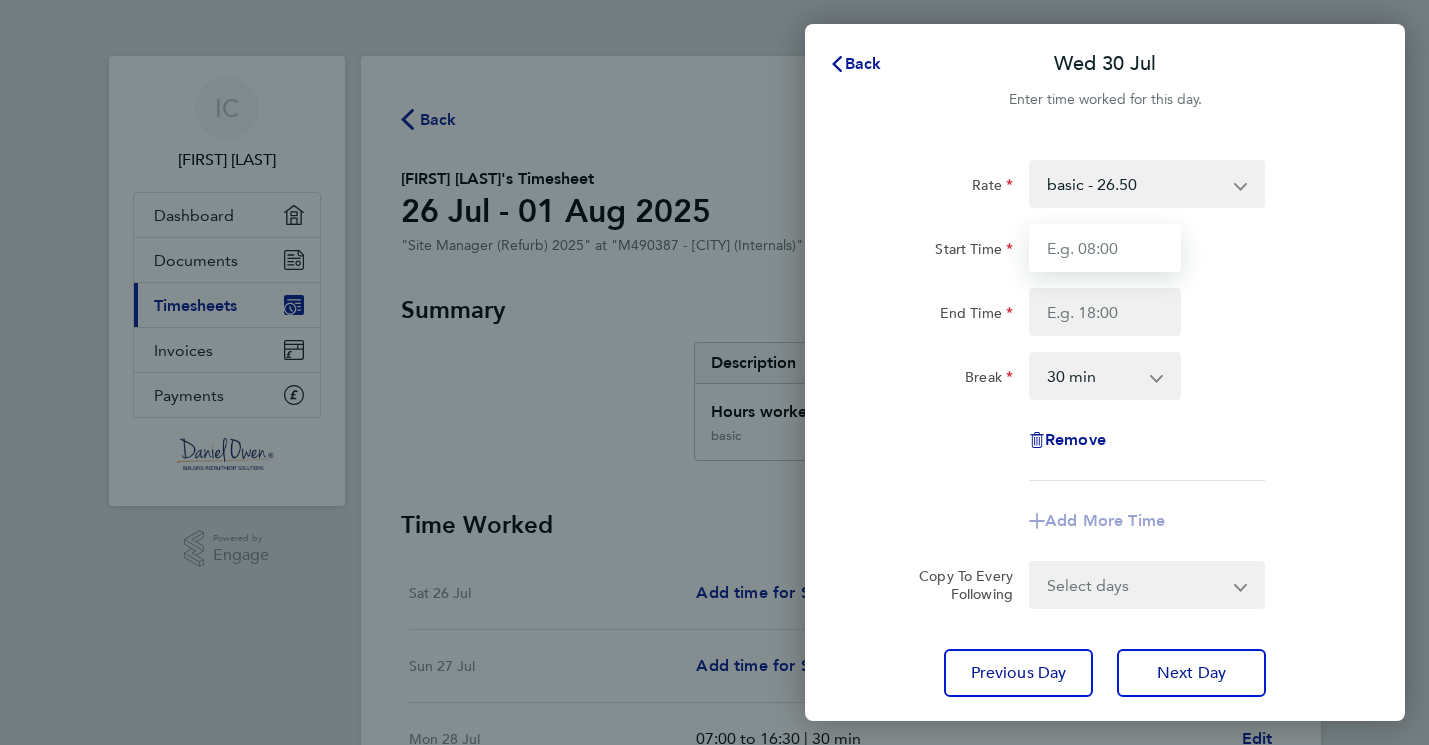 click on "Start Time" at bounding box center [1105, 248] 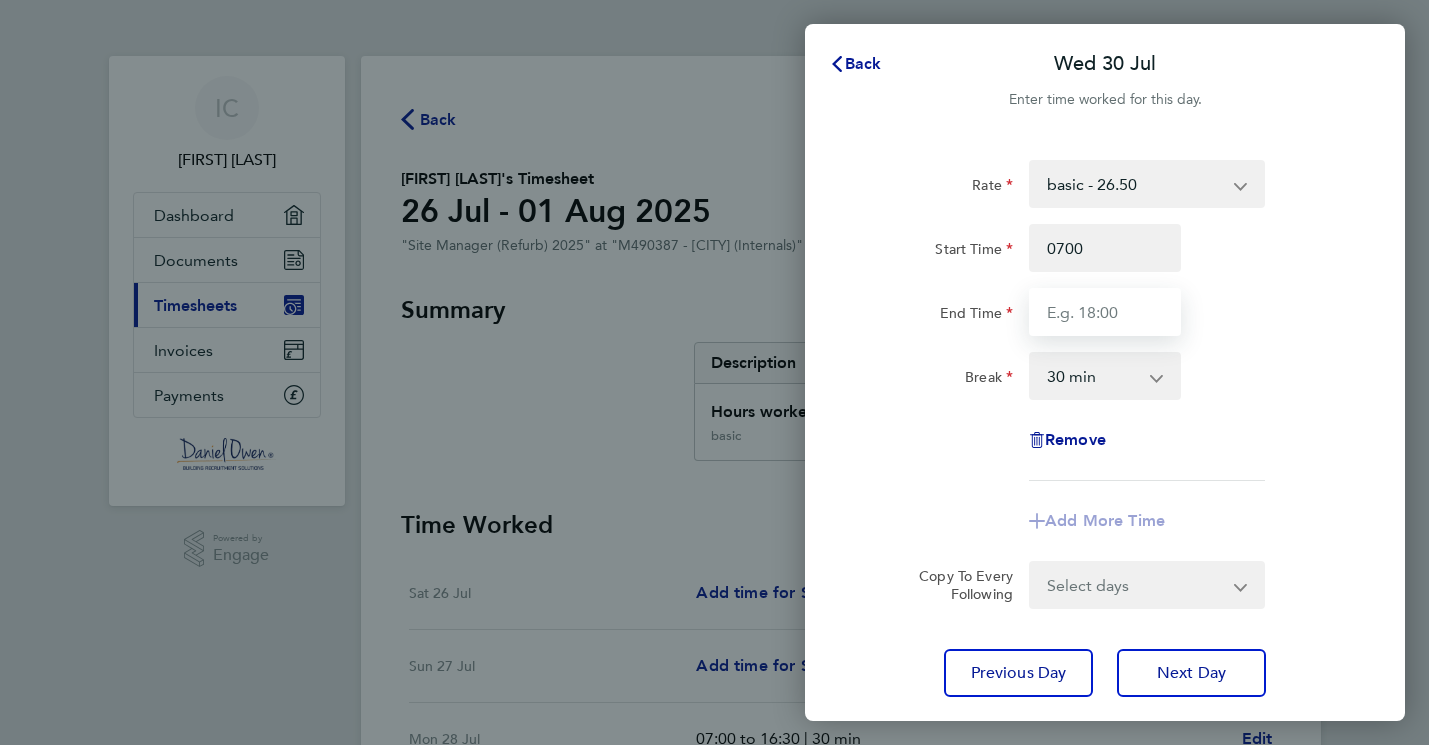 type on "07:00" 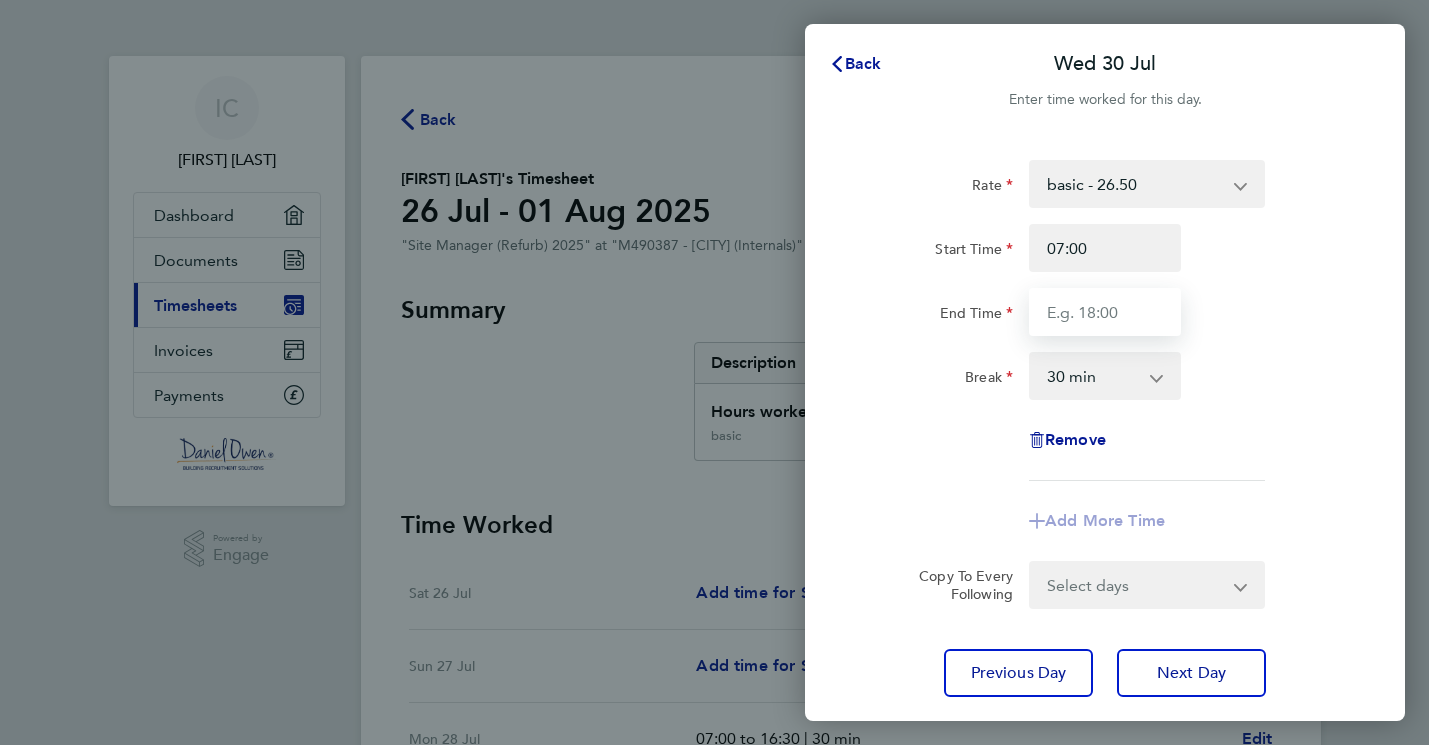 click on "End Time" at bounding box center (1105, 312) 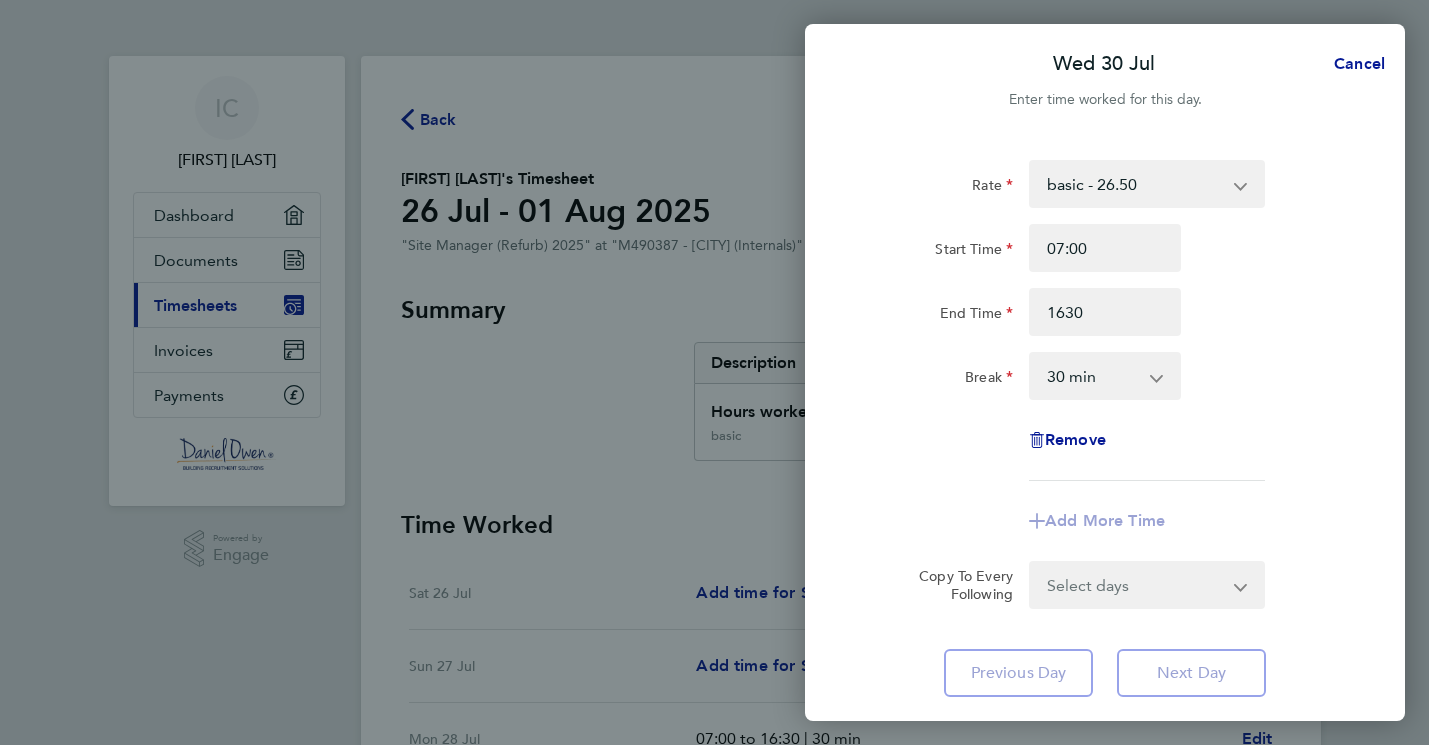 type on "16:30" 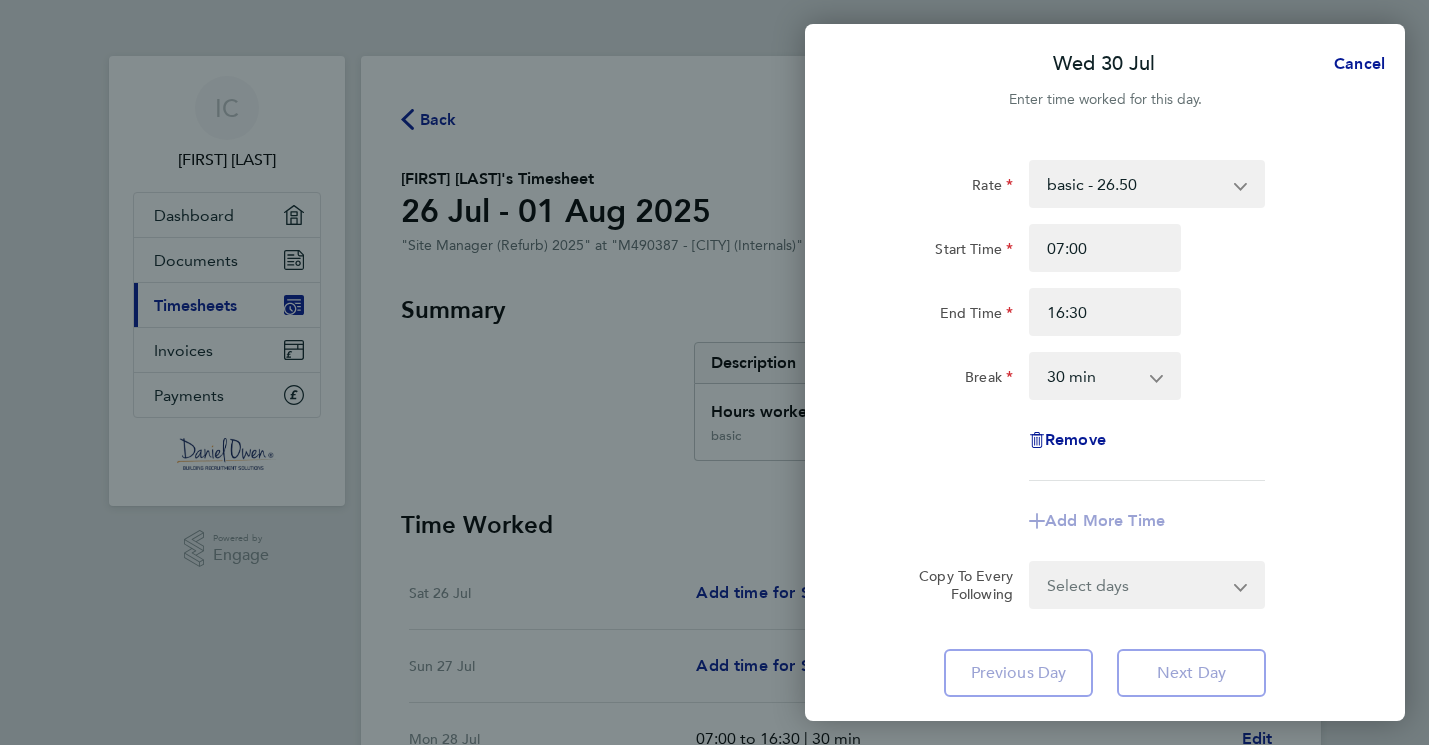click on "Rate  basic - 26.50   Basic - 21.73
Start Time 07:00 End Time 16:30 Break  0 min   15 min   30 min   45 min   60 min   75 min   90 min
Remove
Add More Time  Copy To Every Following  Select days   Day   Thursday   Friday
Previous Day   Next Day" 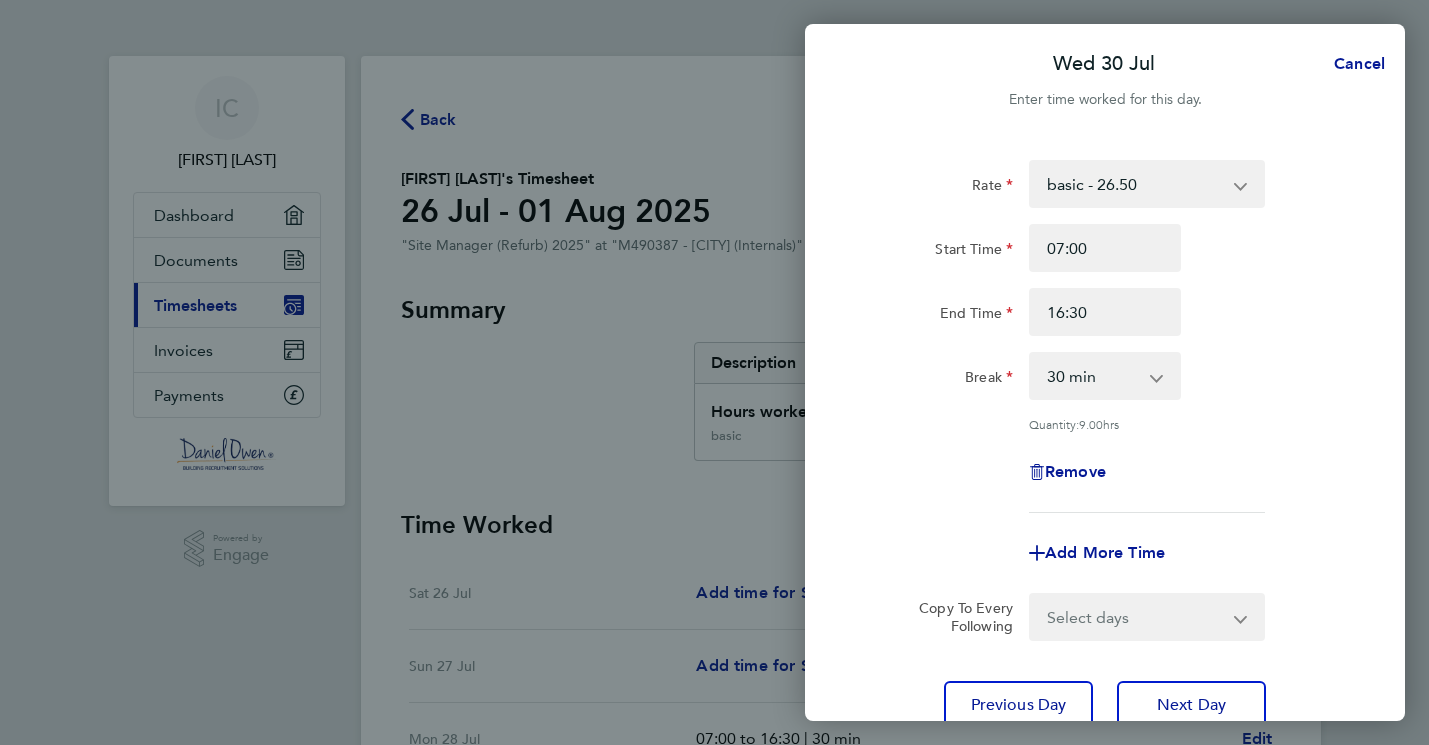 click on "Next Day" 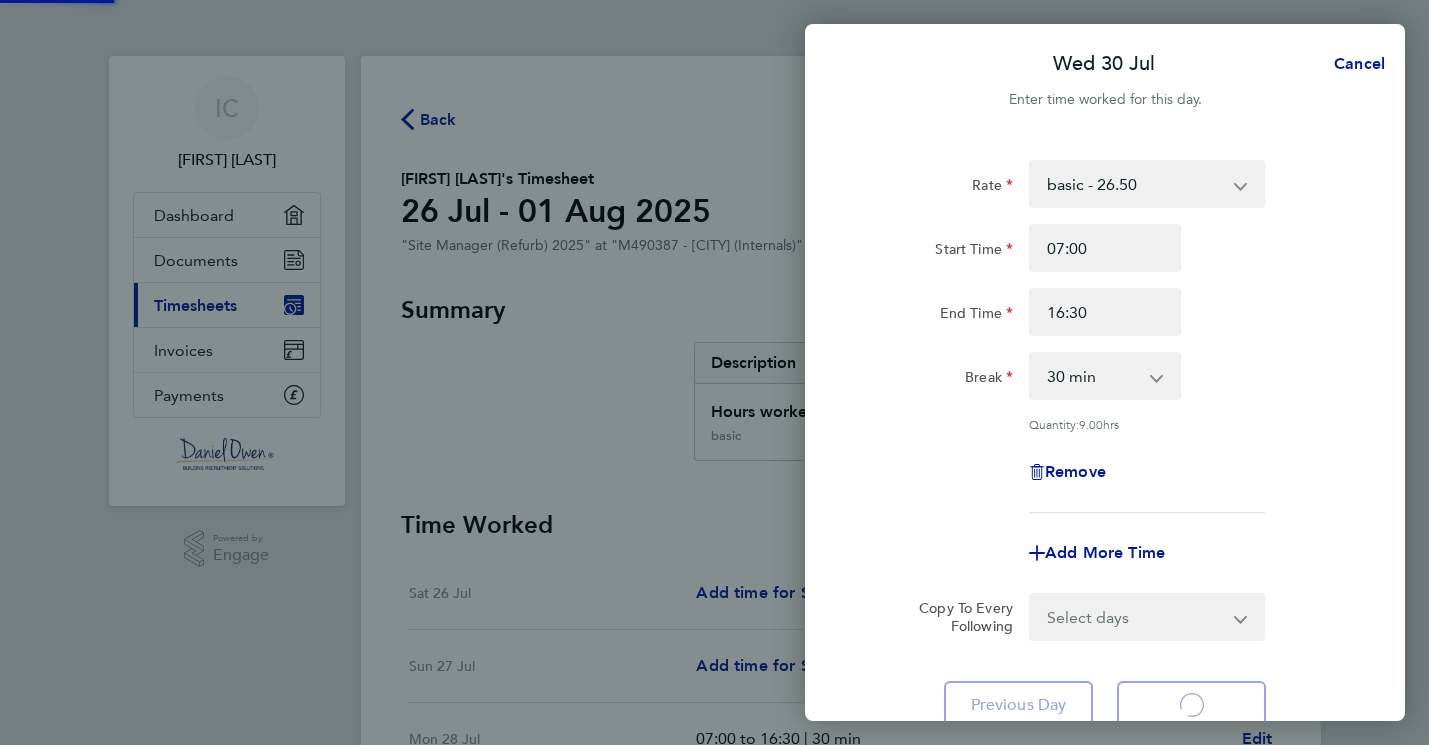 select on "30" 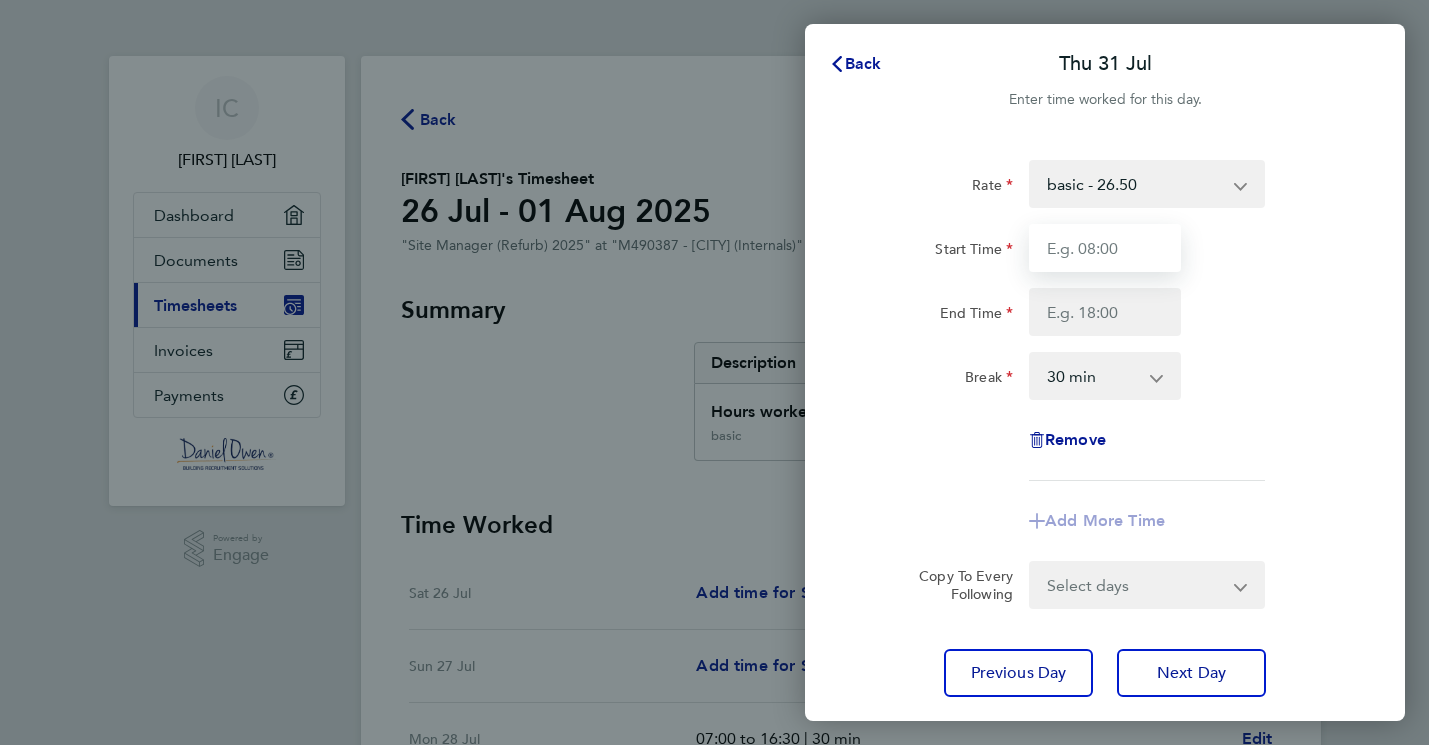 click on "Start Time" at bounding box center (1105, 248) 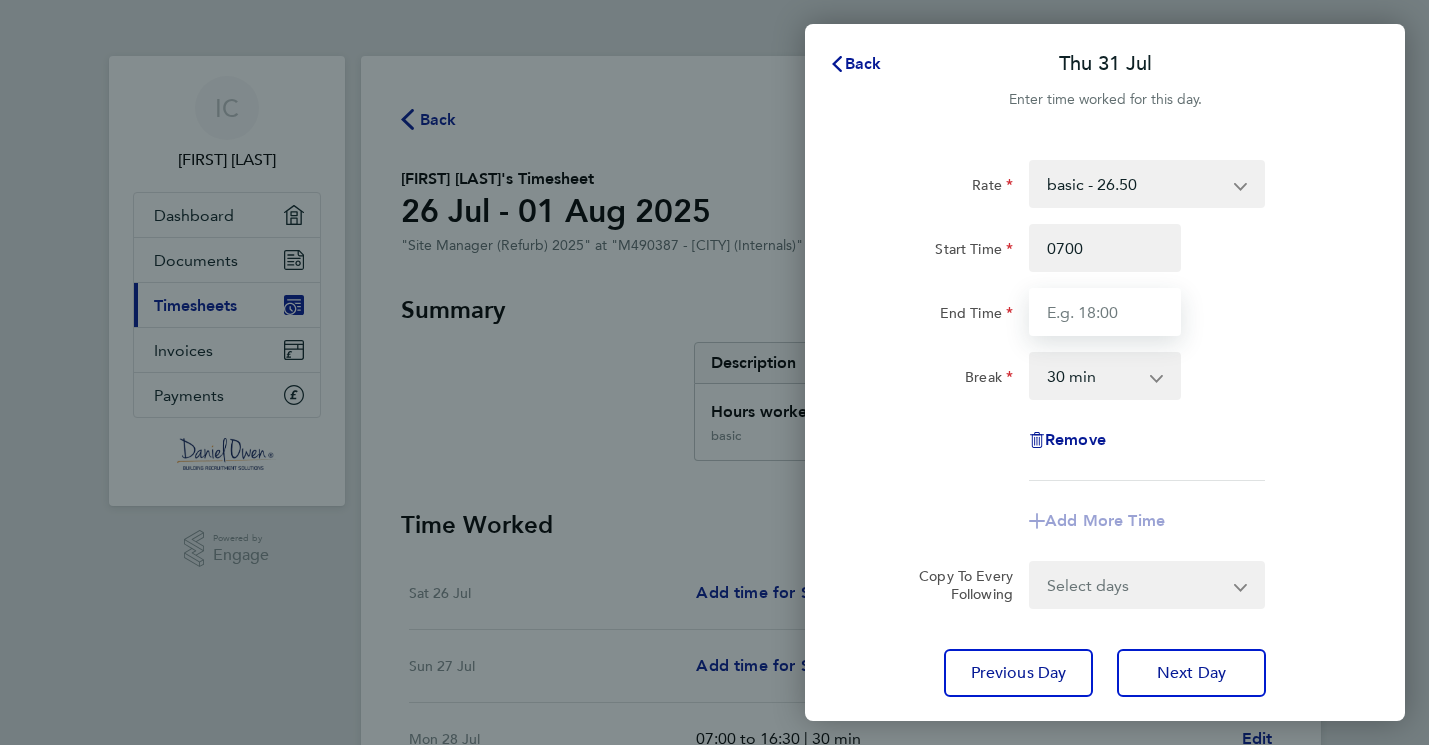 type on "07:00" 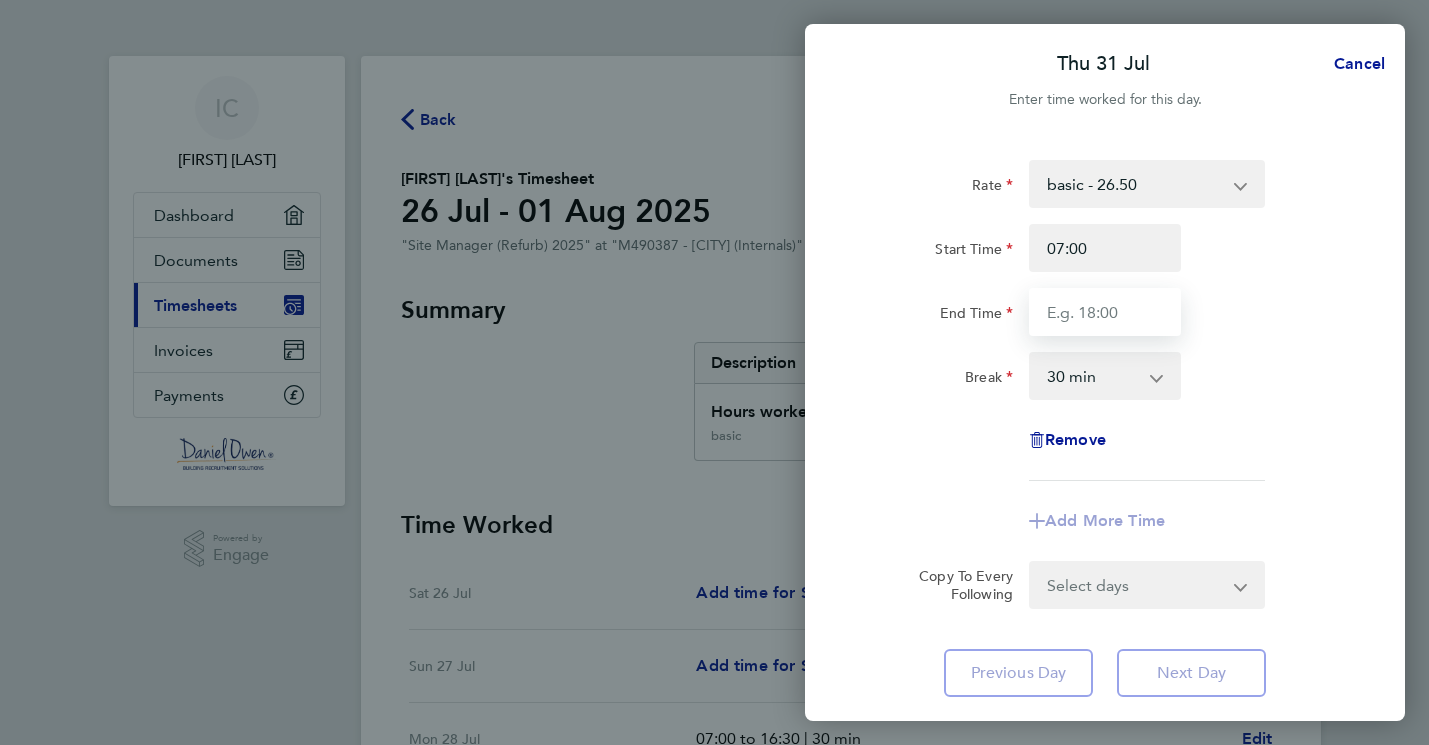click on "End Time" at bounding box center [1105, 312] 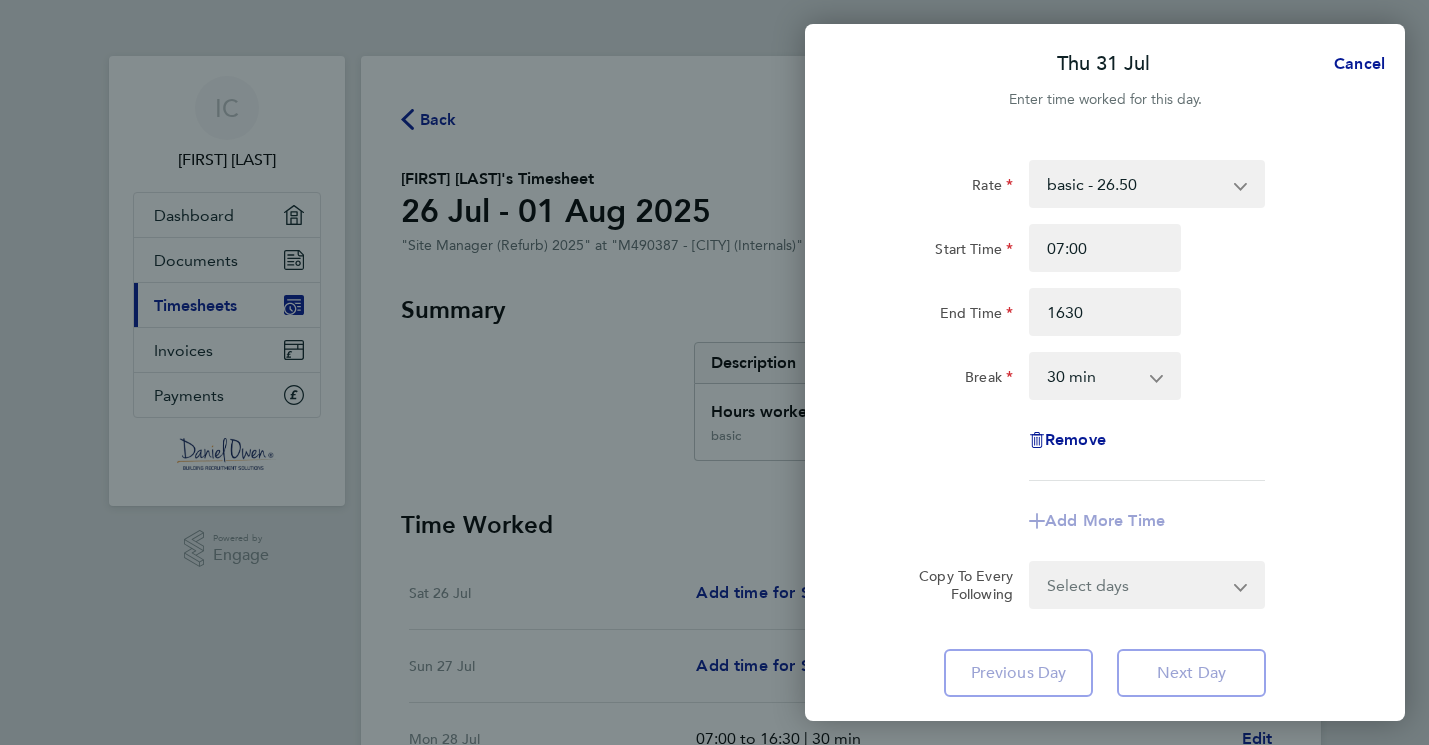 type on "16:30" 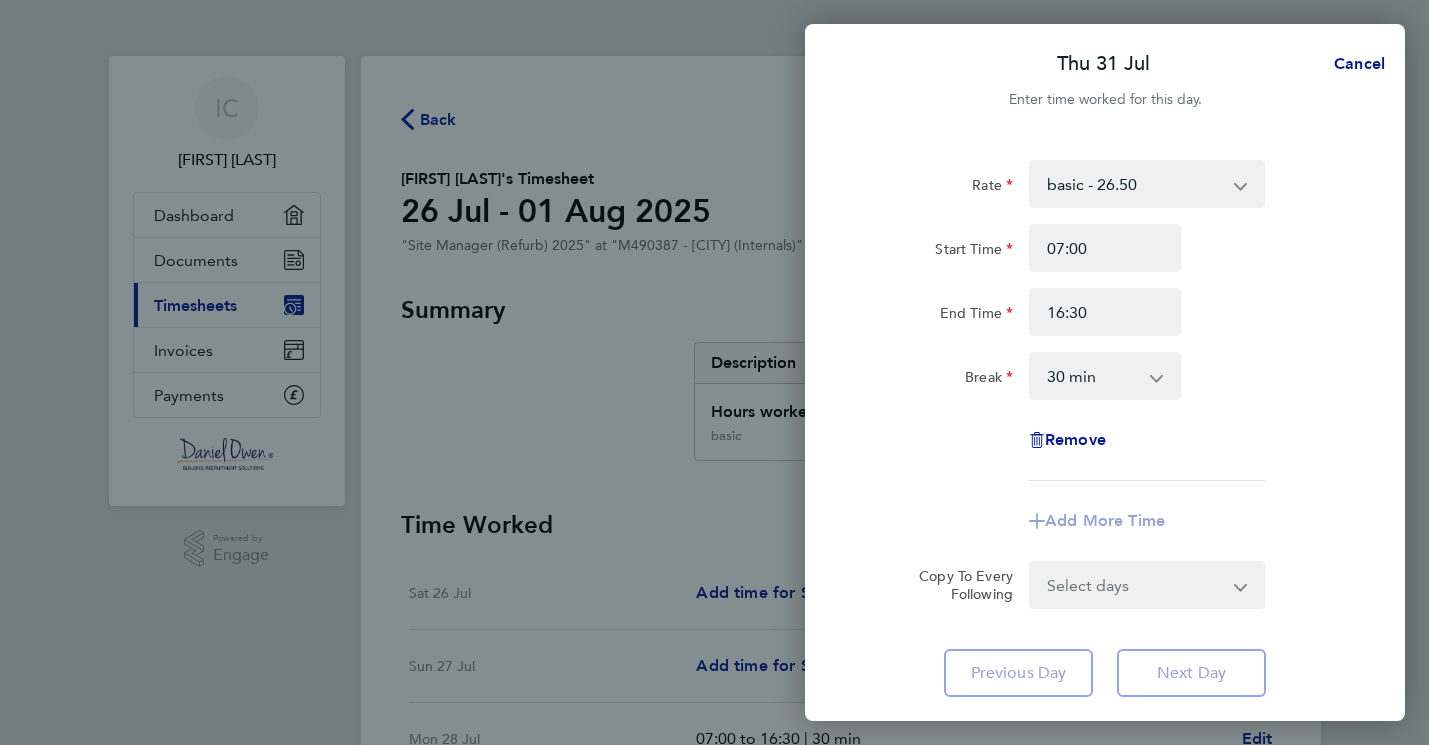 click on "Rate  basic - 26.50   Basic - 21.73
Start Time 07:00 End Time 16:30 Break  0 min   15 min   30 min   45 min   60 min   75 min   90 min
Remove
Add More Time  Copy To Every Following  Select days   Friday" 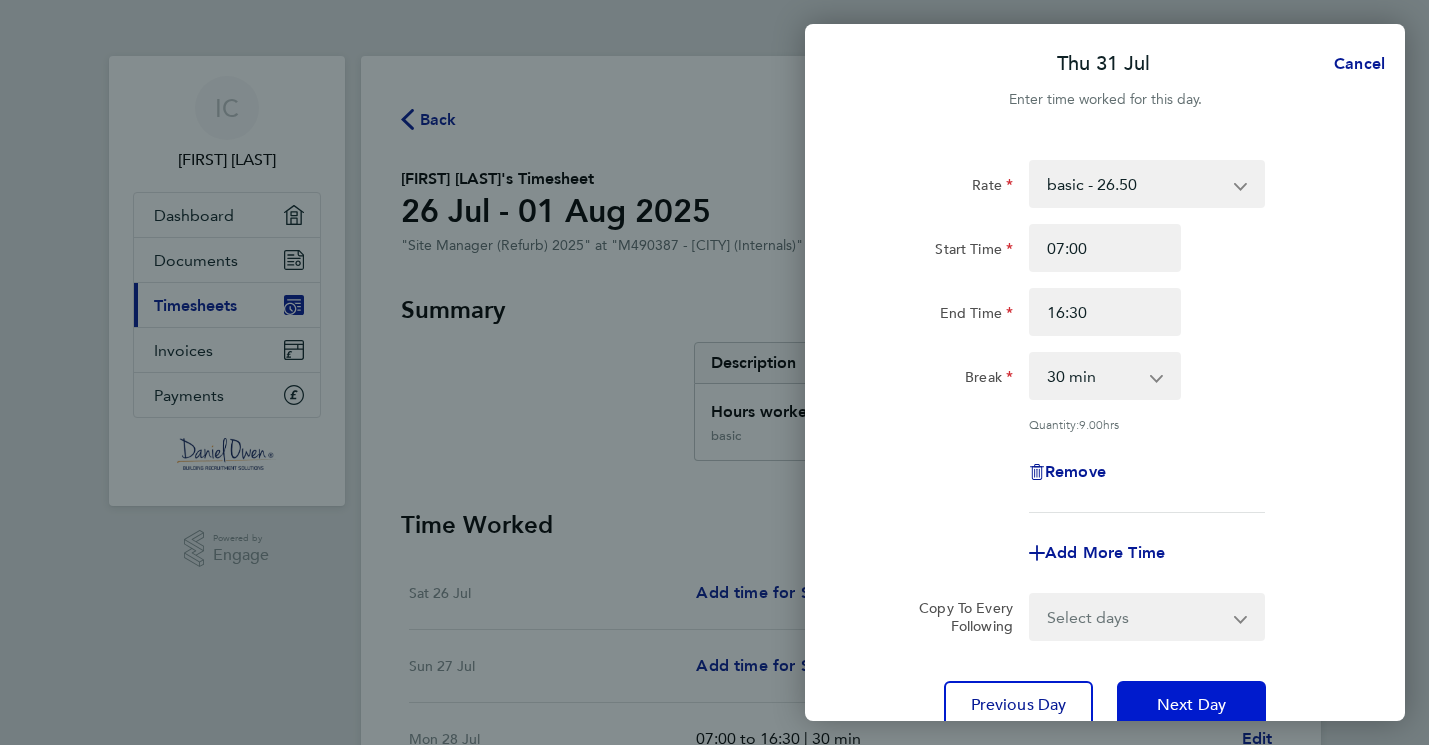 click on "Next Day" 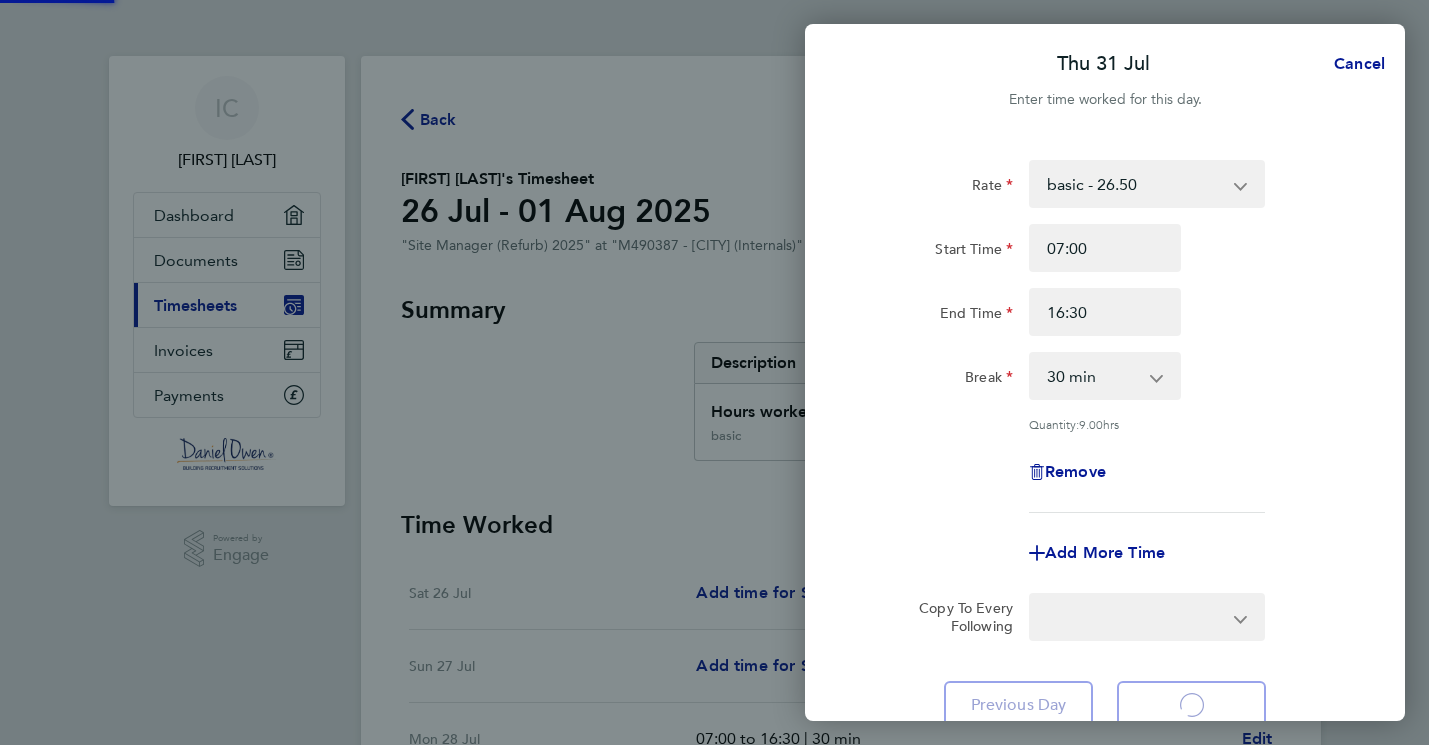 select on "30" 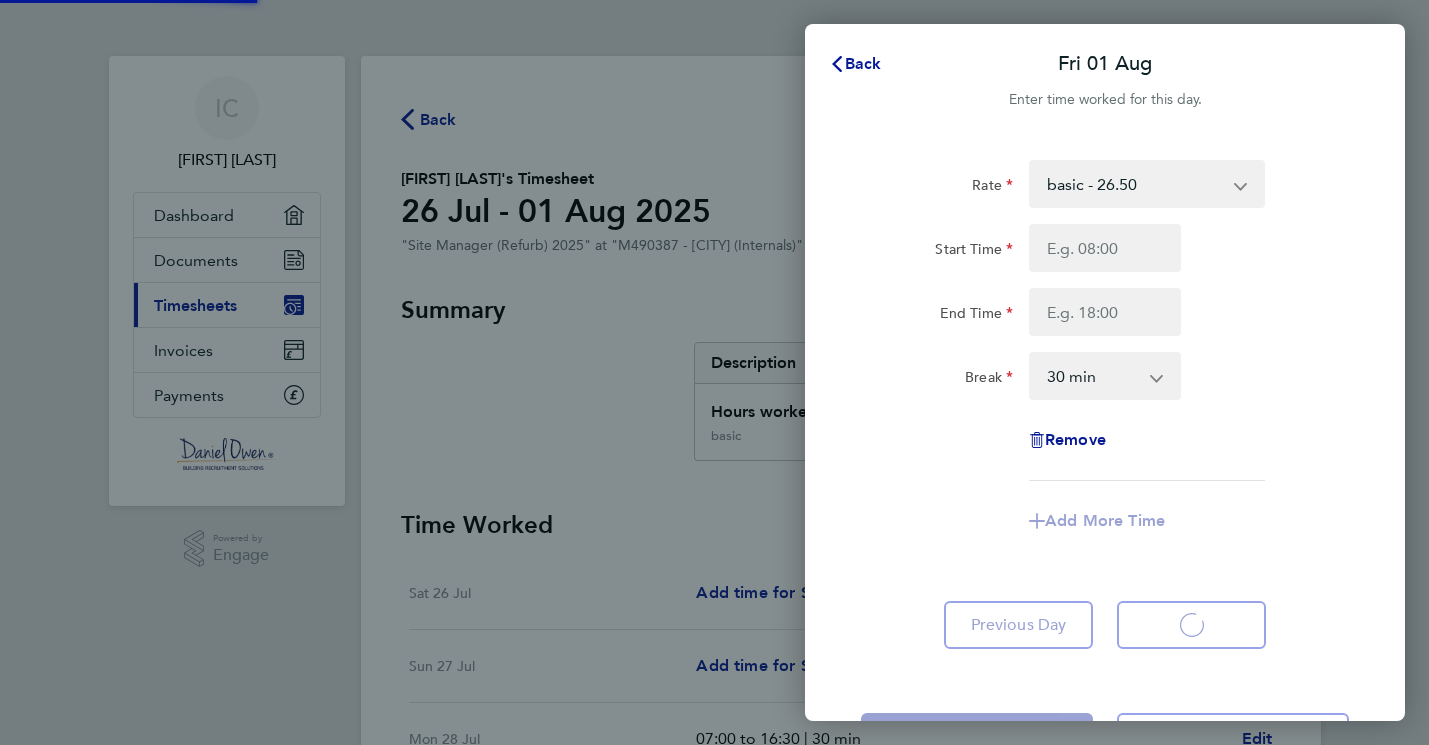 select on "30" 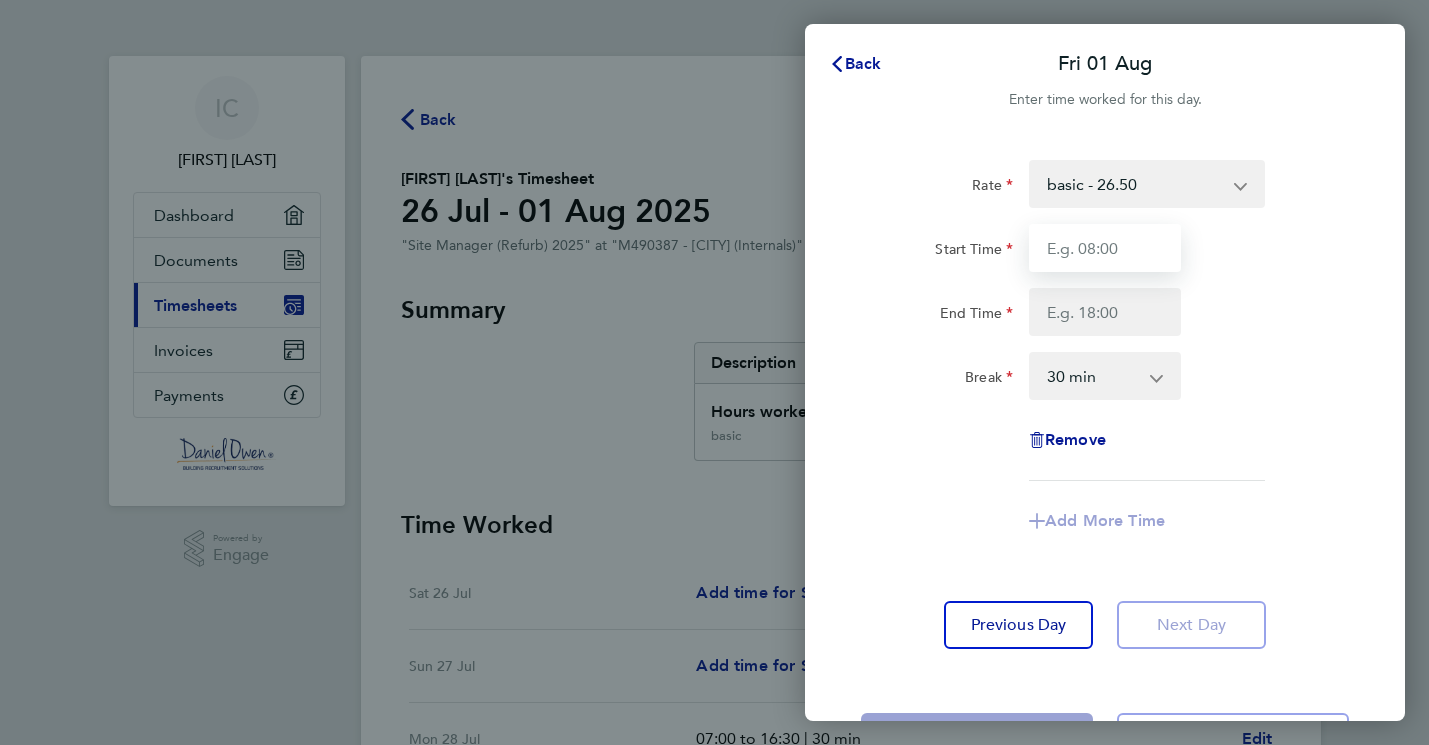 drag, startPoint x: 1095, startPoint y: 251, endPoint x: 1122, endPoint y: 266, distance: 30.88689 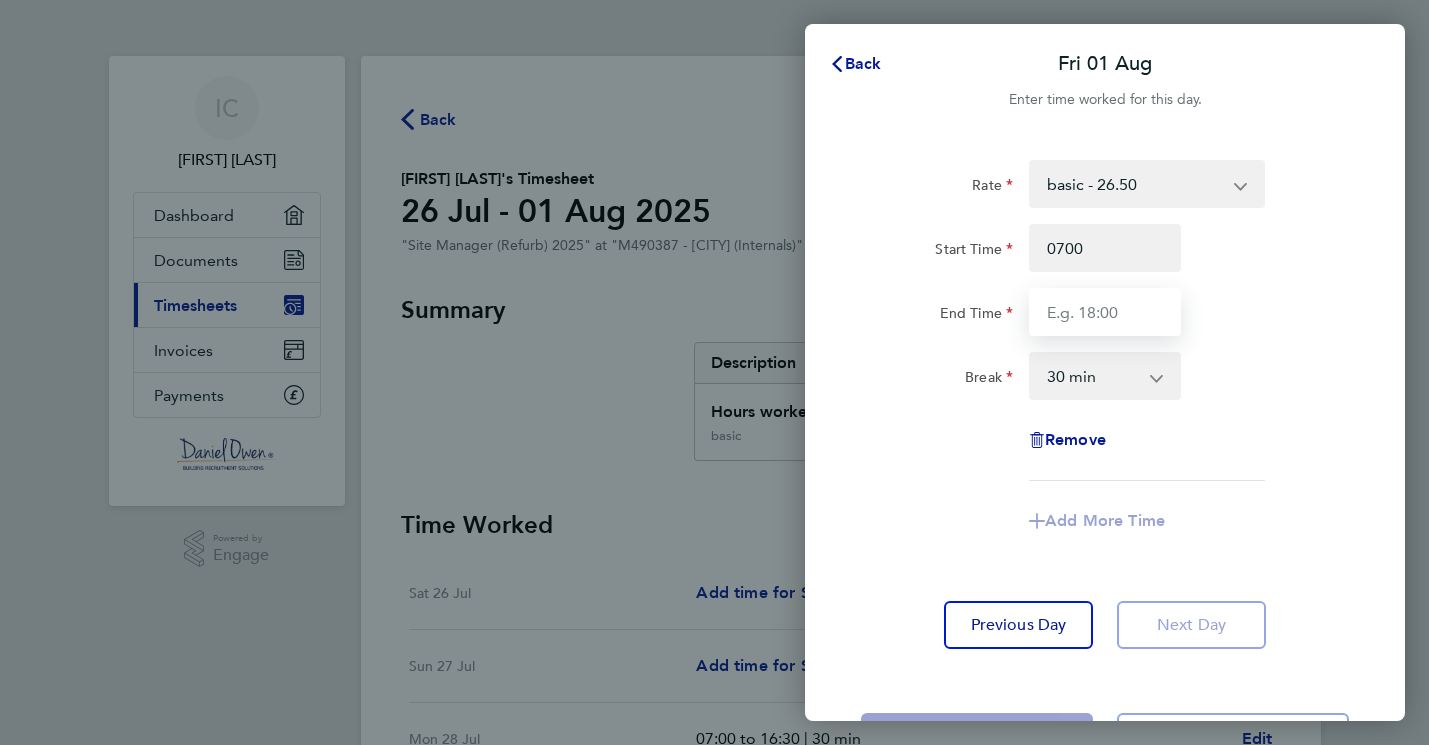 type on "07:00" 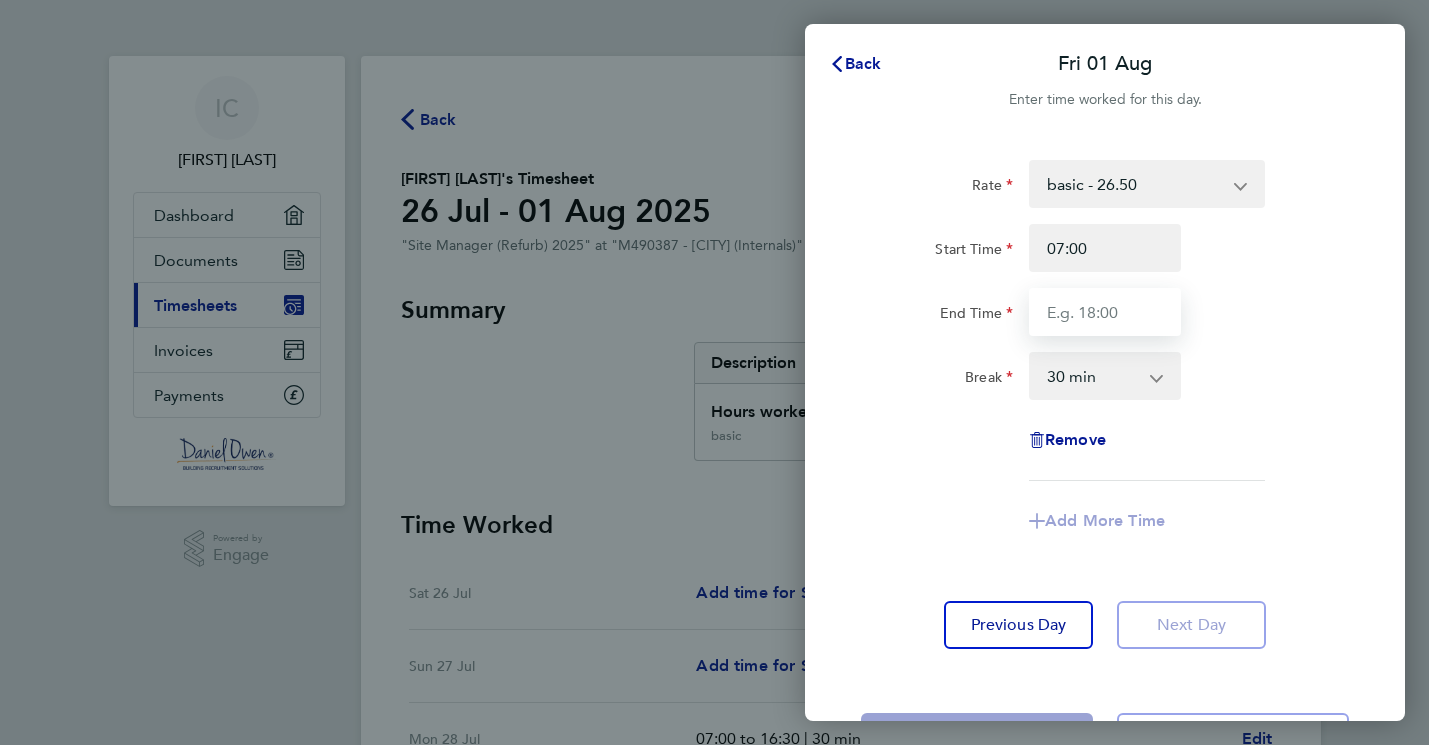 click on "End Time" at bounding box center (1105, 312) 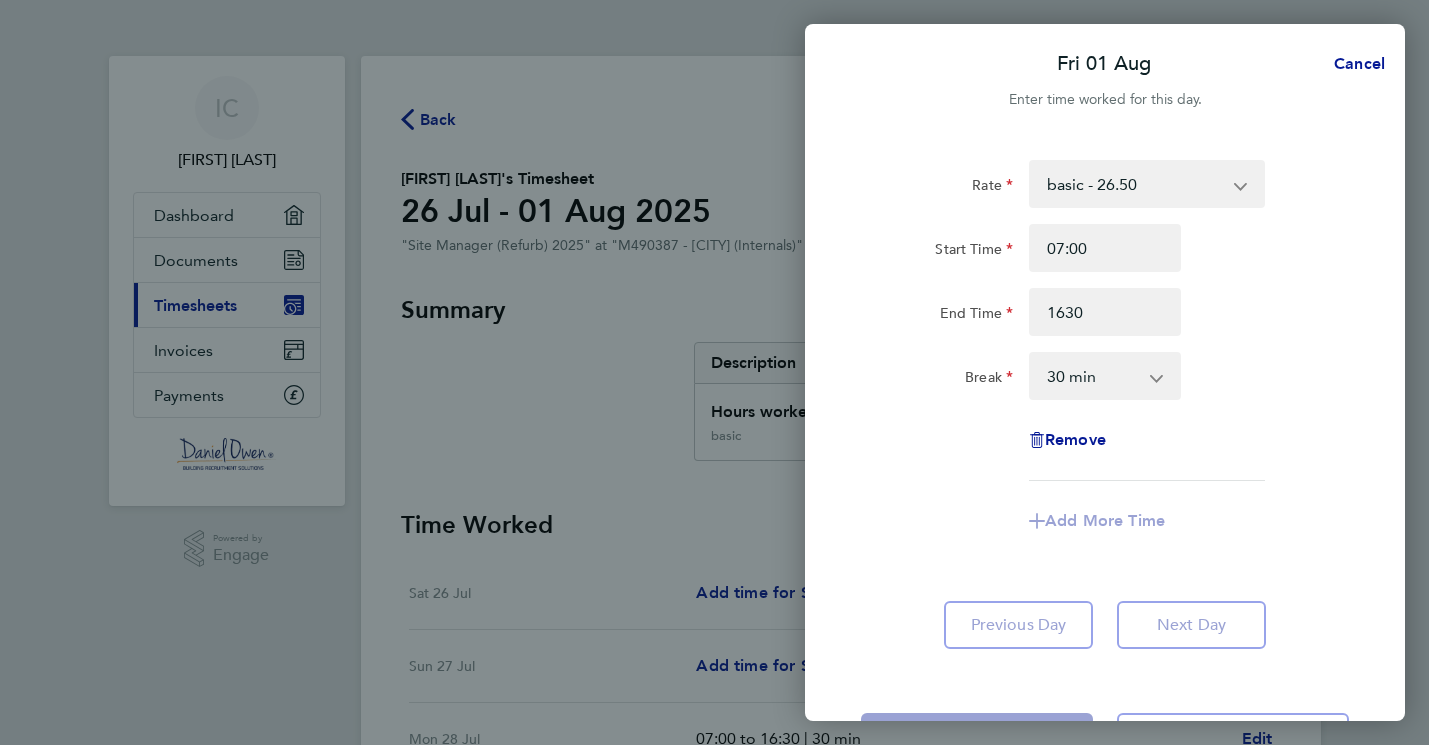 type on "16:30" 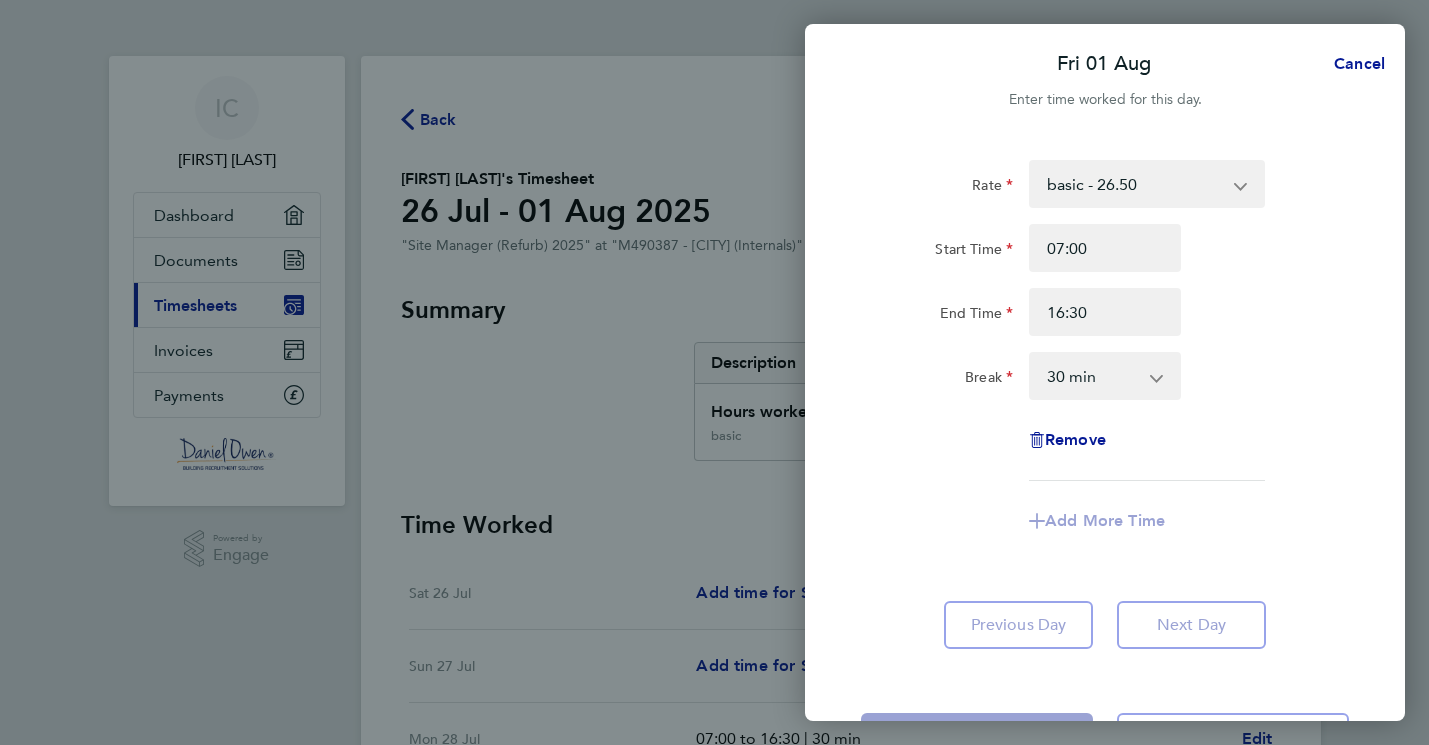 click on "Add More Time" 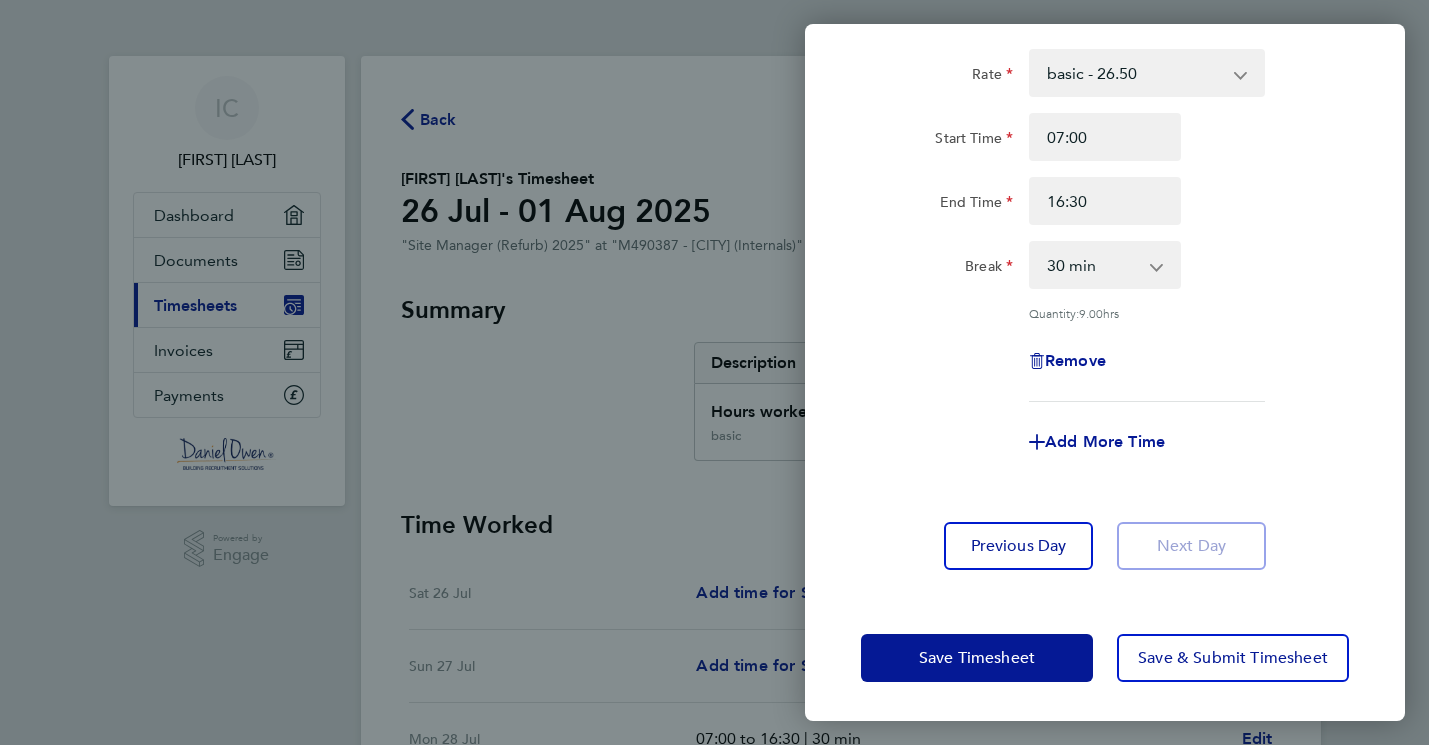 scroll, scrollTop: 110, scrollLeft: 0, axis: vertical 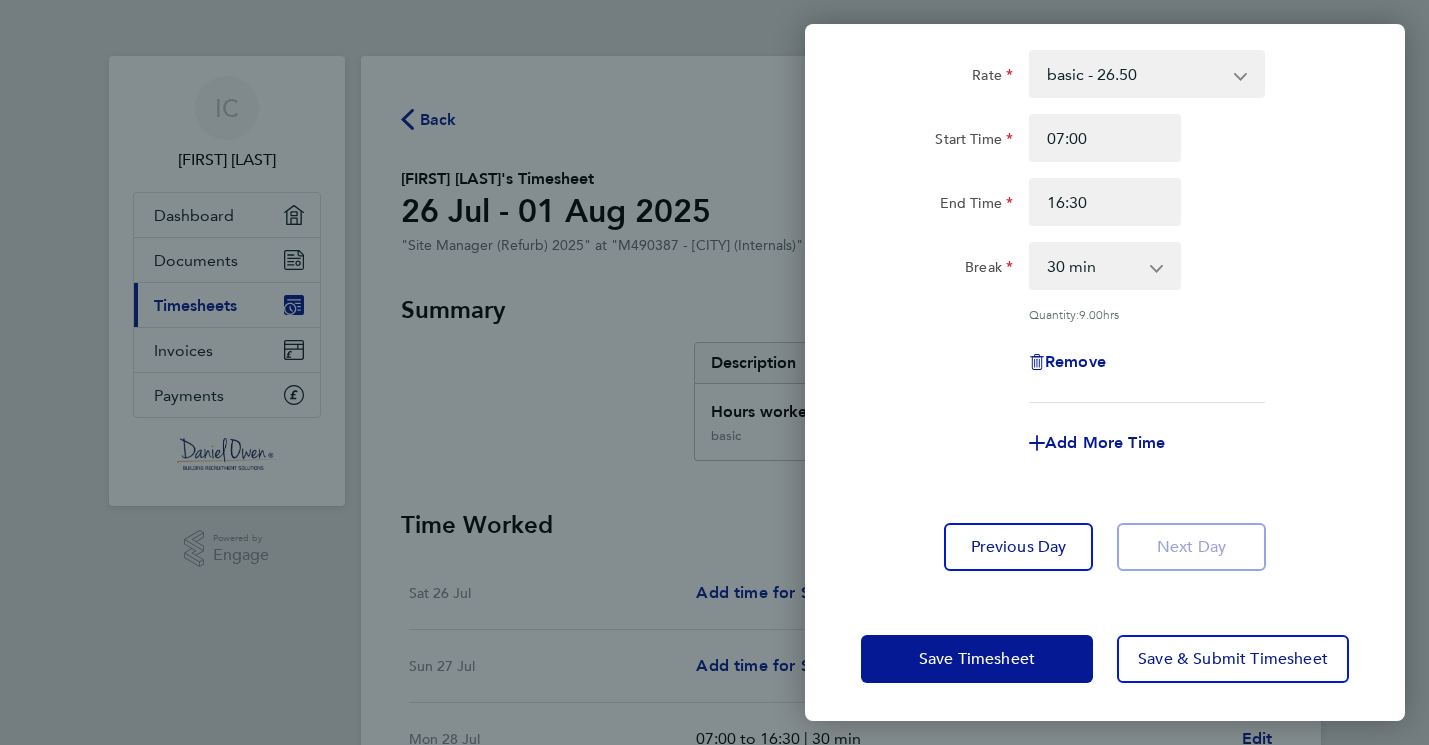 click on "Add More Time" 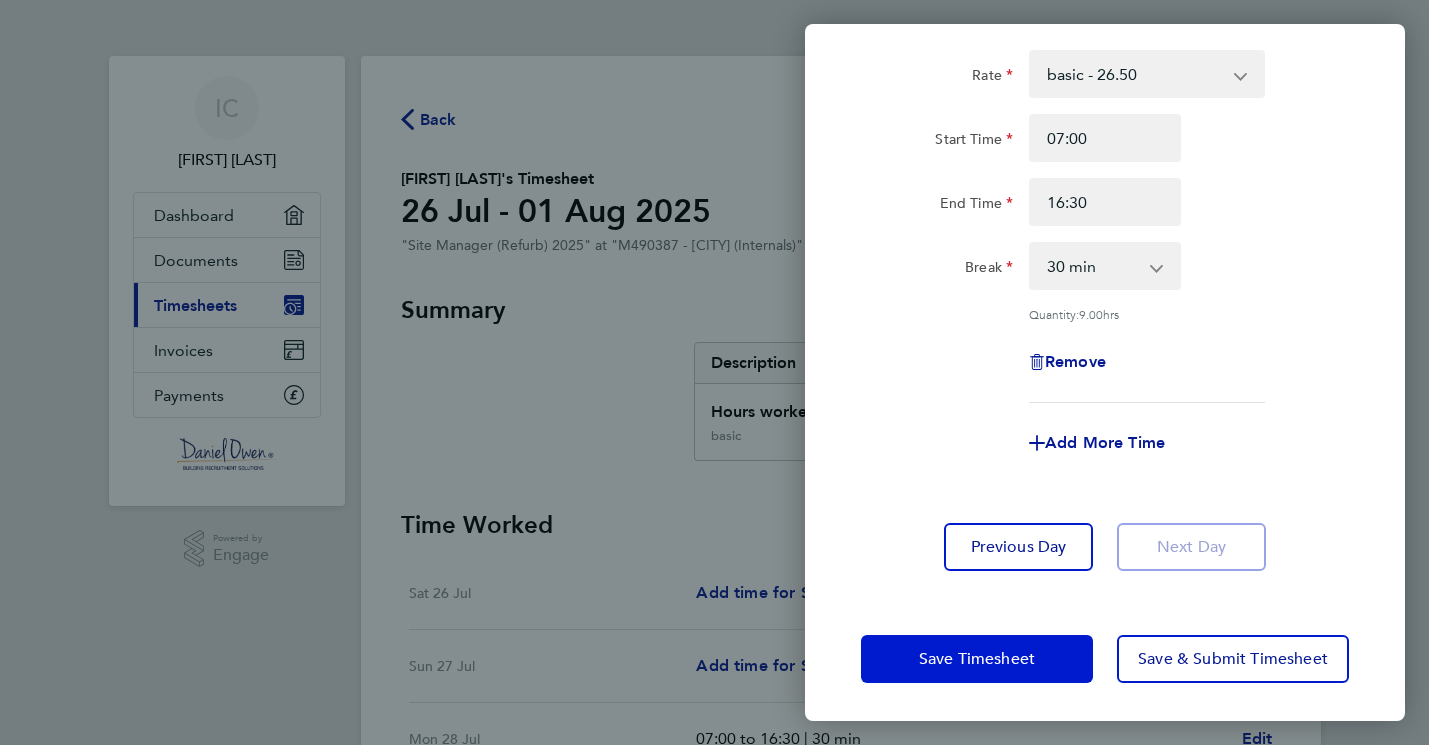 click on "Save Timesheet" 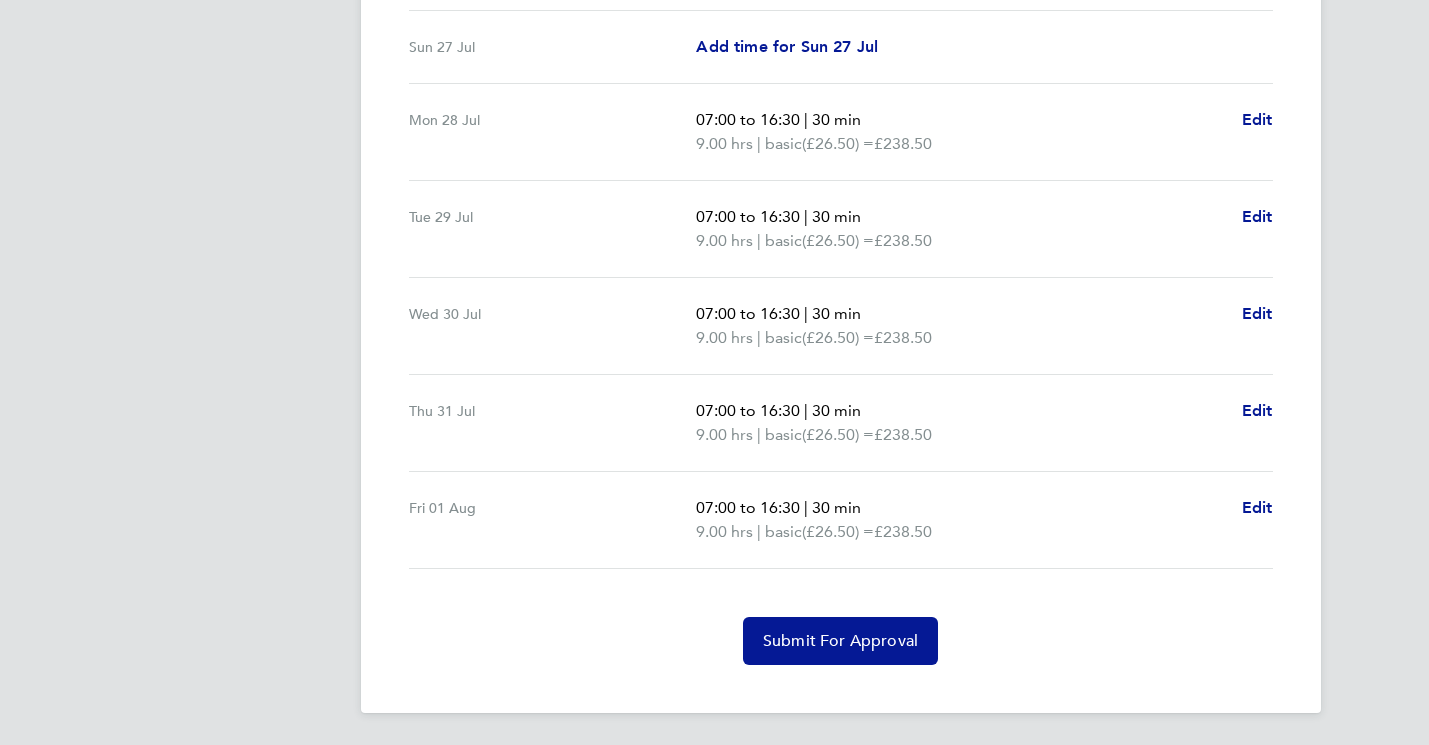 scroll, scrollTop: 619, scrollLeft: 0, axis: vertical 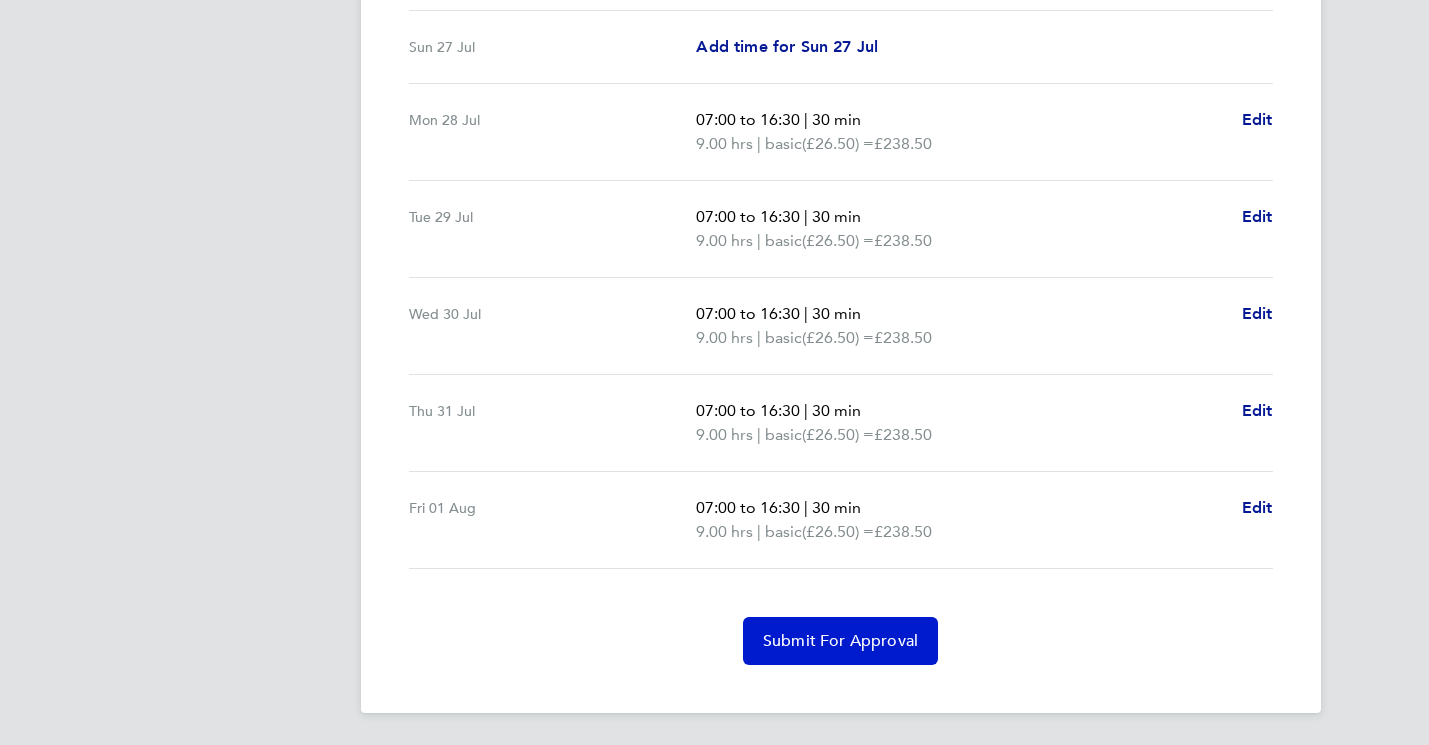 click on "Submit For Approval" 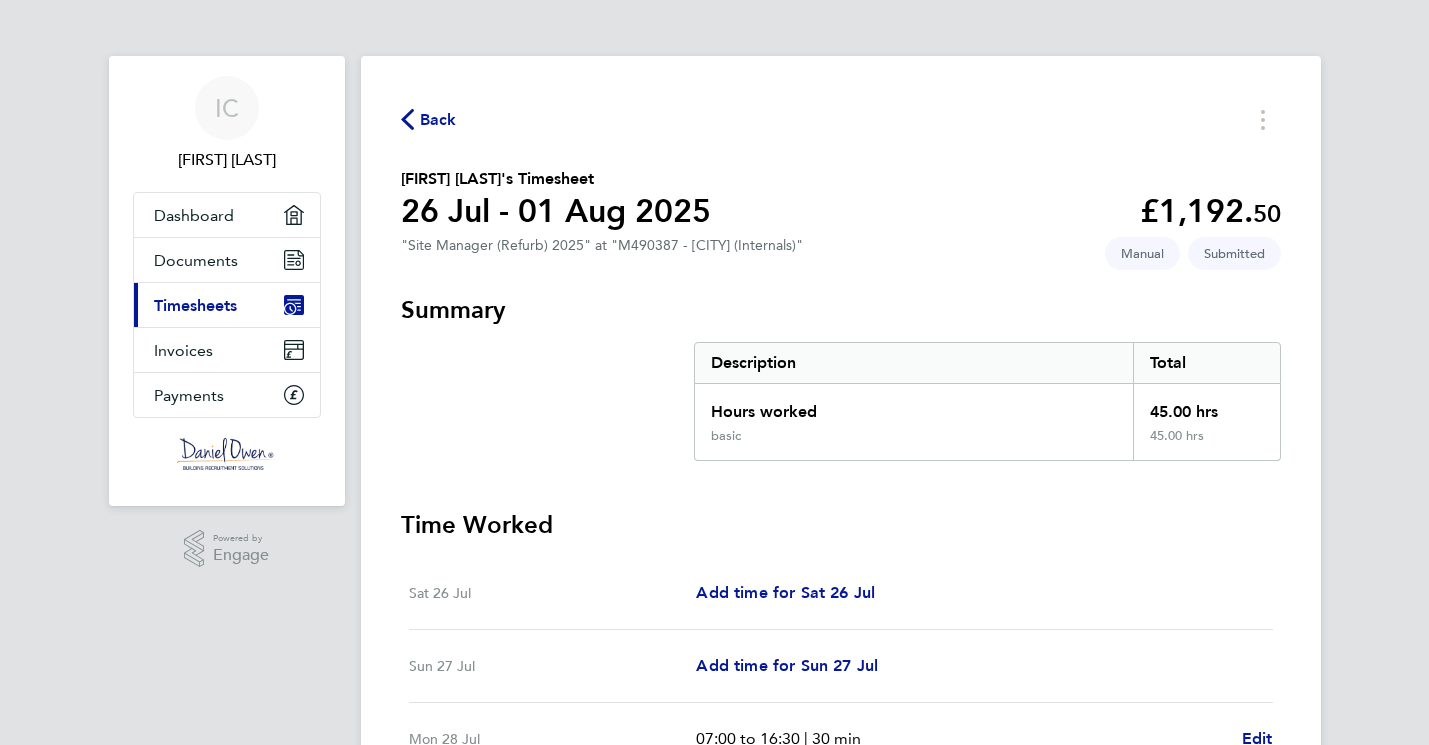 scroll, scrollTop: 0, scrollLeft: 0, axis: both 